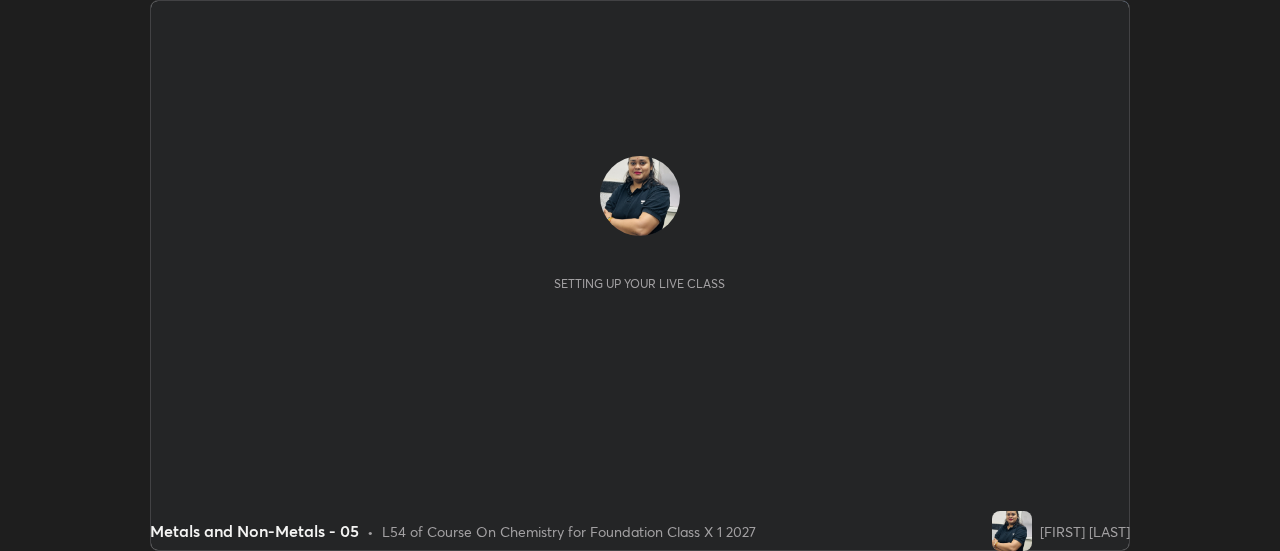 scroll, scrollTop: 0, scrollLeft: 0, axis: both 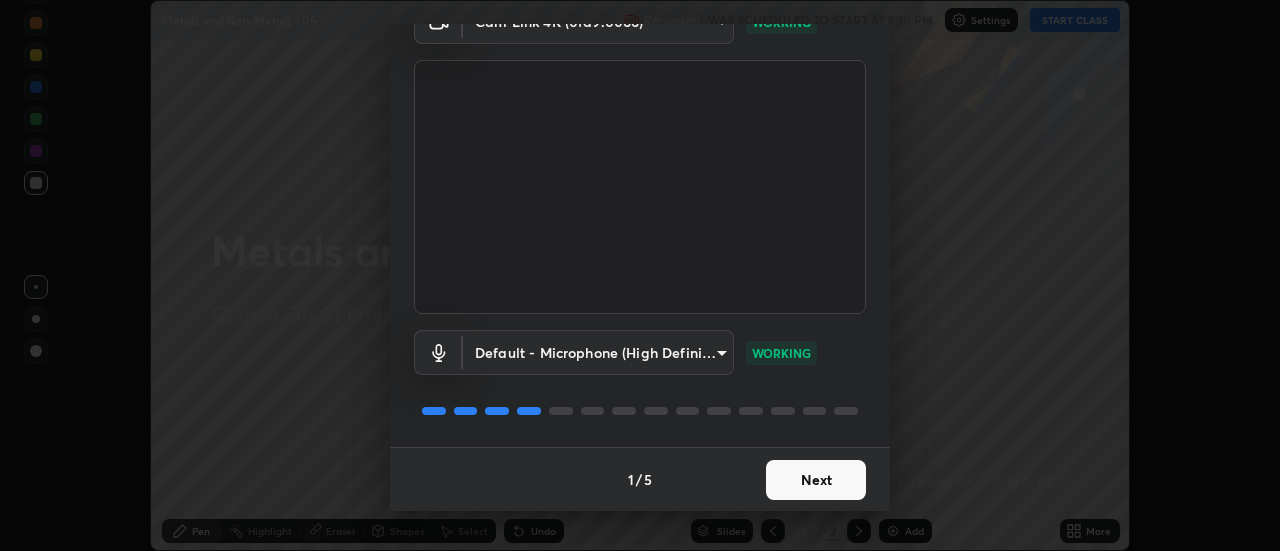 click on "Next" at bounding box center [816, 480] 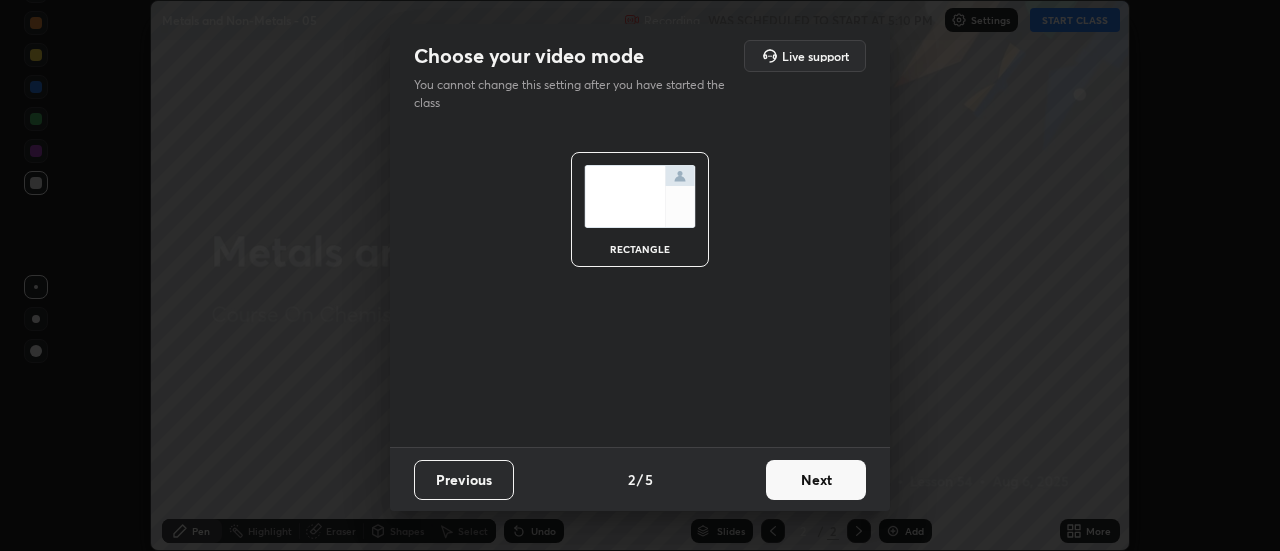 scroll, scrollTop: 0, scrollLeft: 0, axis: both 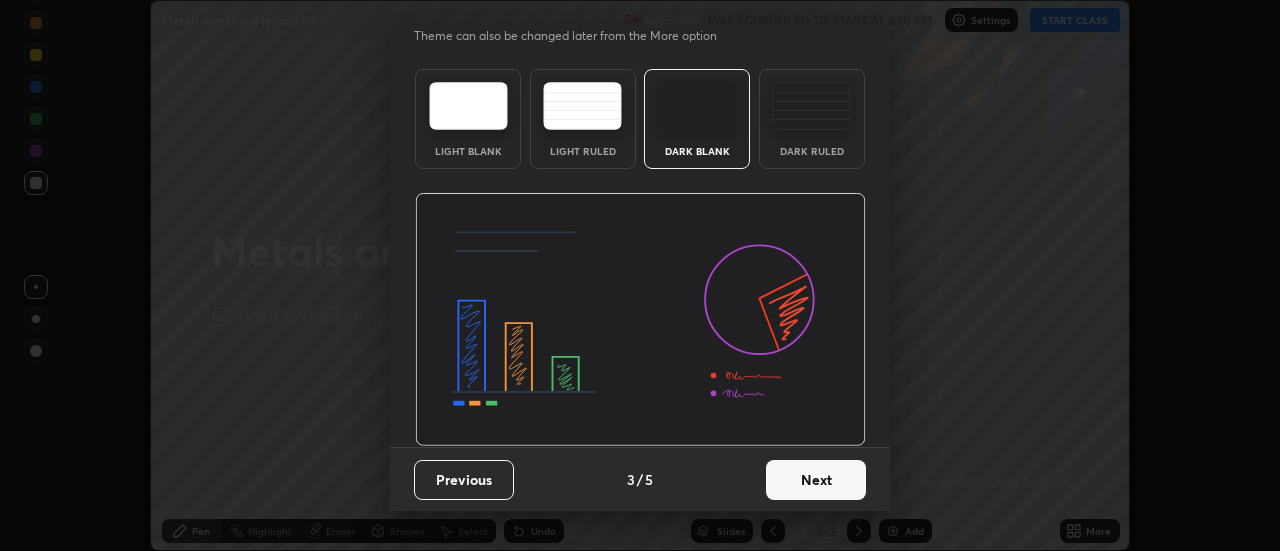 click on "Next" at bounding box center [816, 480] 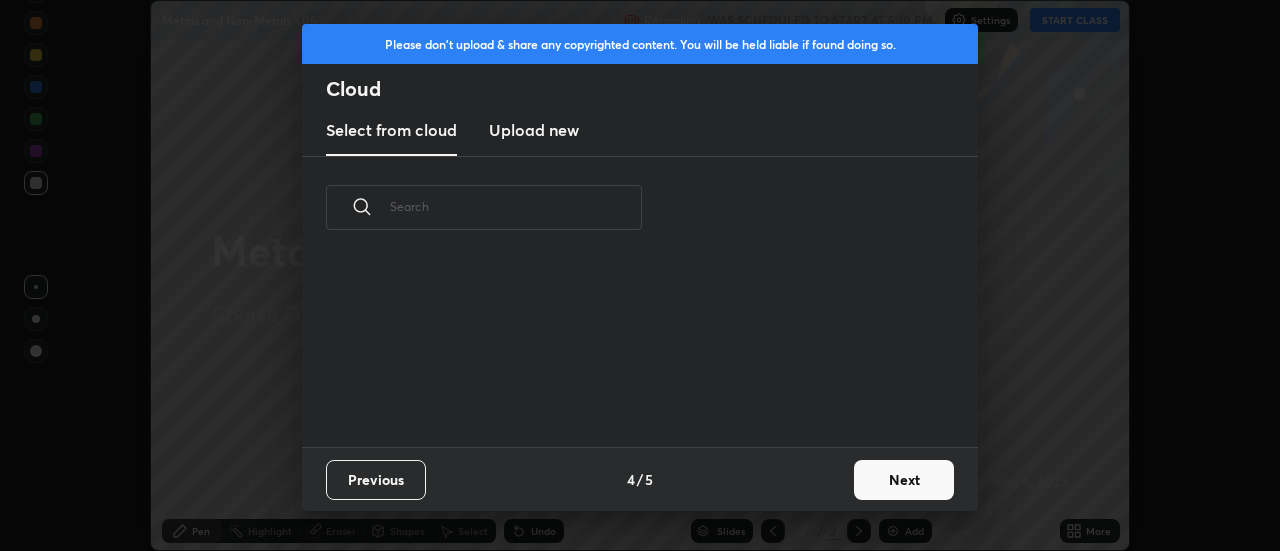 scroll, scrollTop: 7, scrollLeft: 11, axis: both 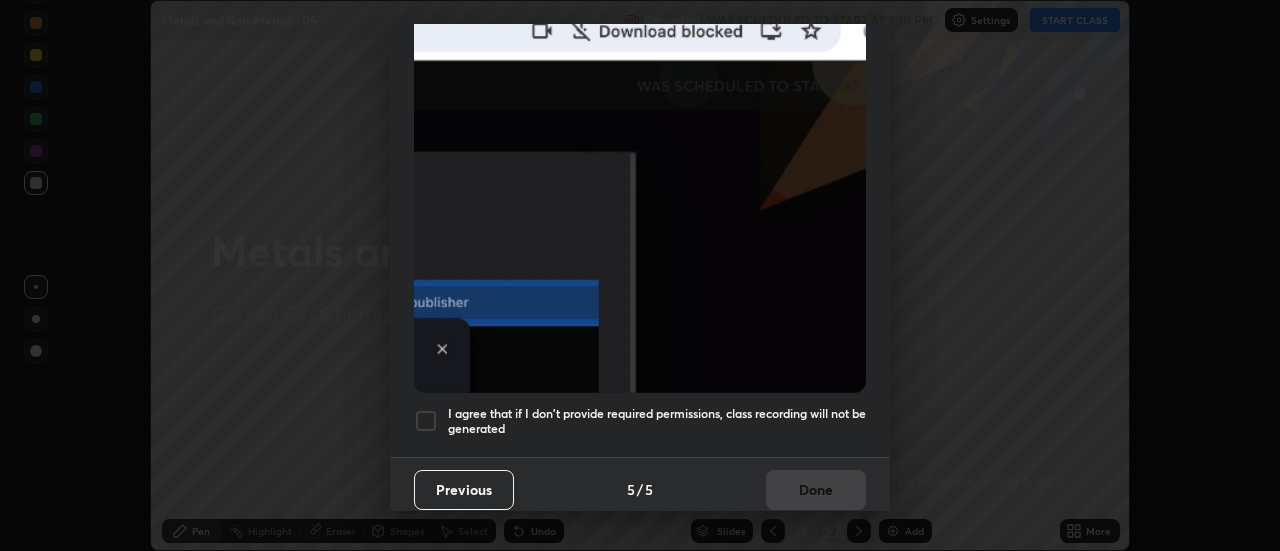 click on "I agree that if I don't provide required permissions, class recording will not be generated" at bounding box center [657, 421] 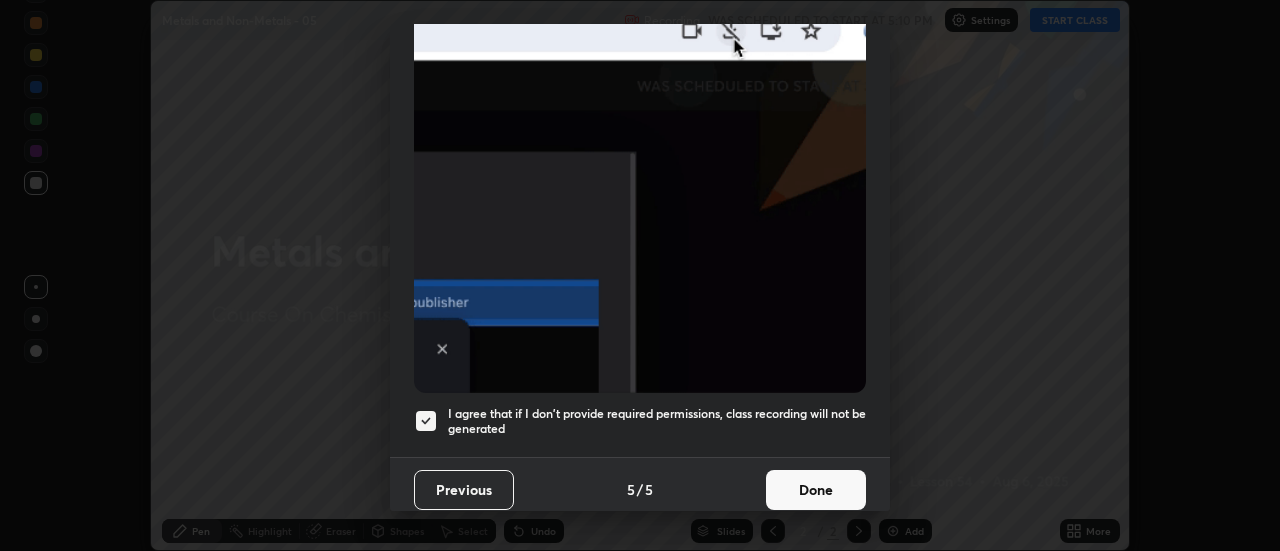 click on "Done" at bounding box center [816, 490] 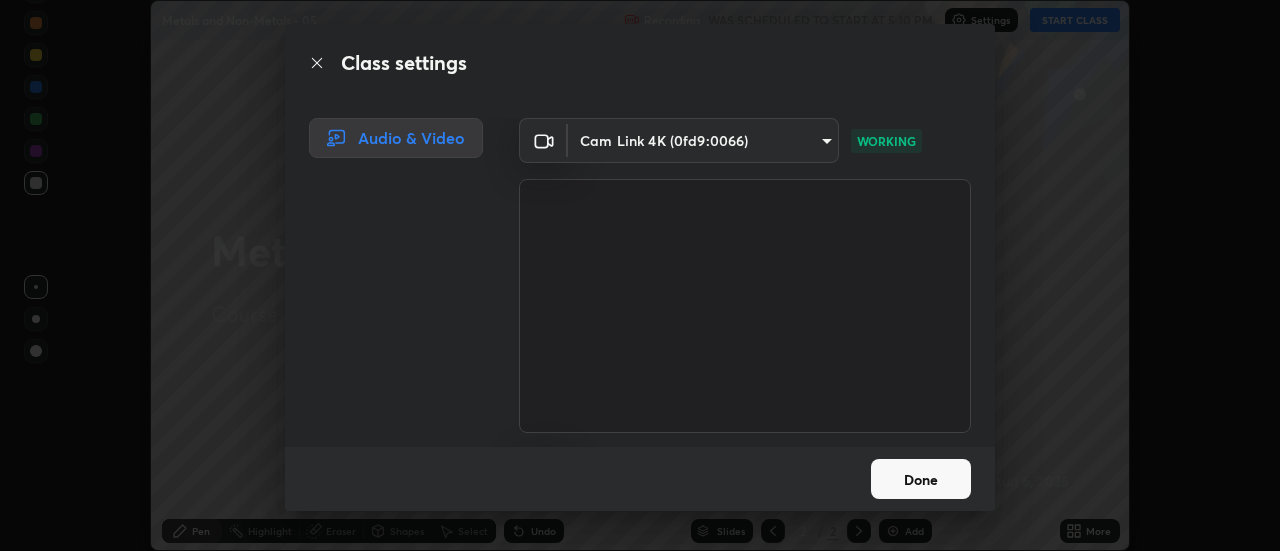 click on "Done" at bounding box center [921, 479] 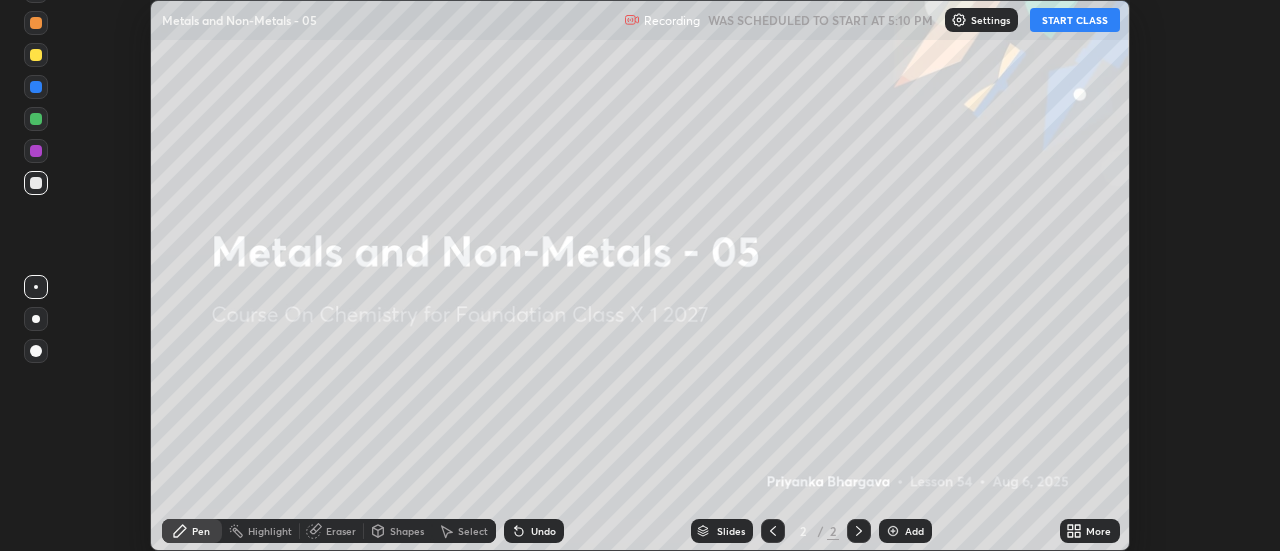 click on "START CLASS" at bounding box center [1075, 20] 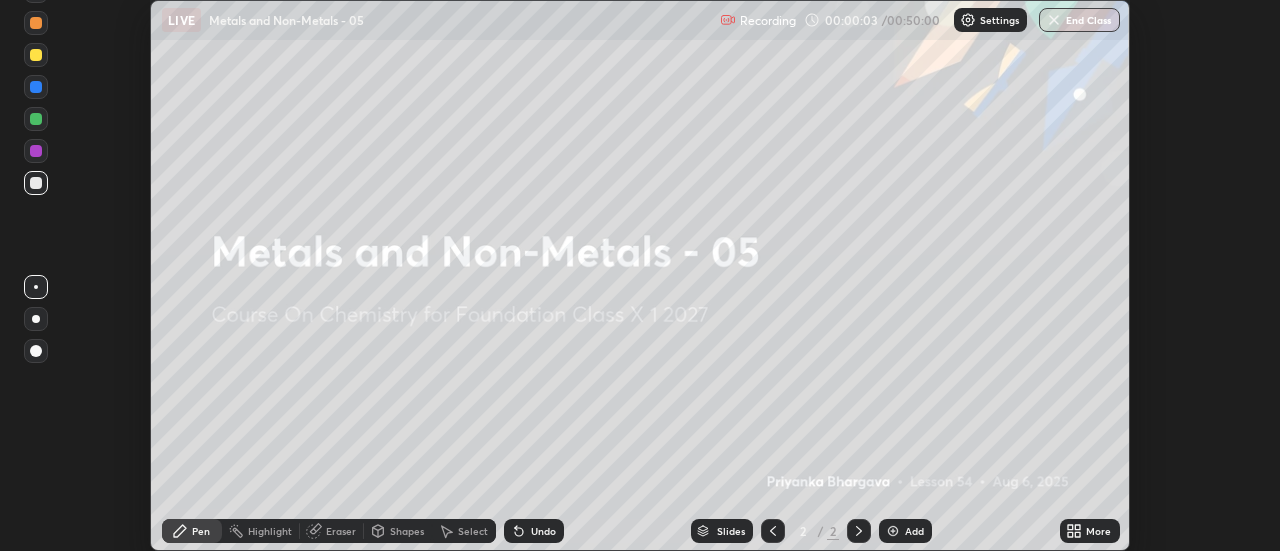 click on "Add" at bounding box center [914, 531] 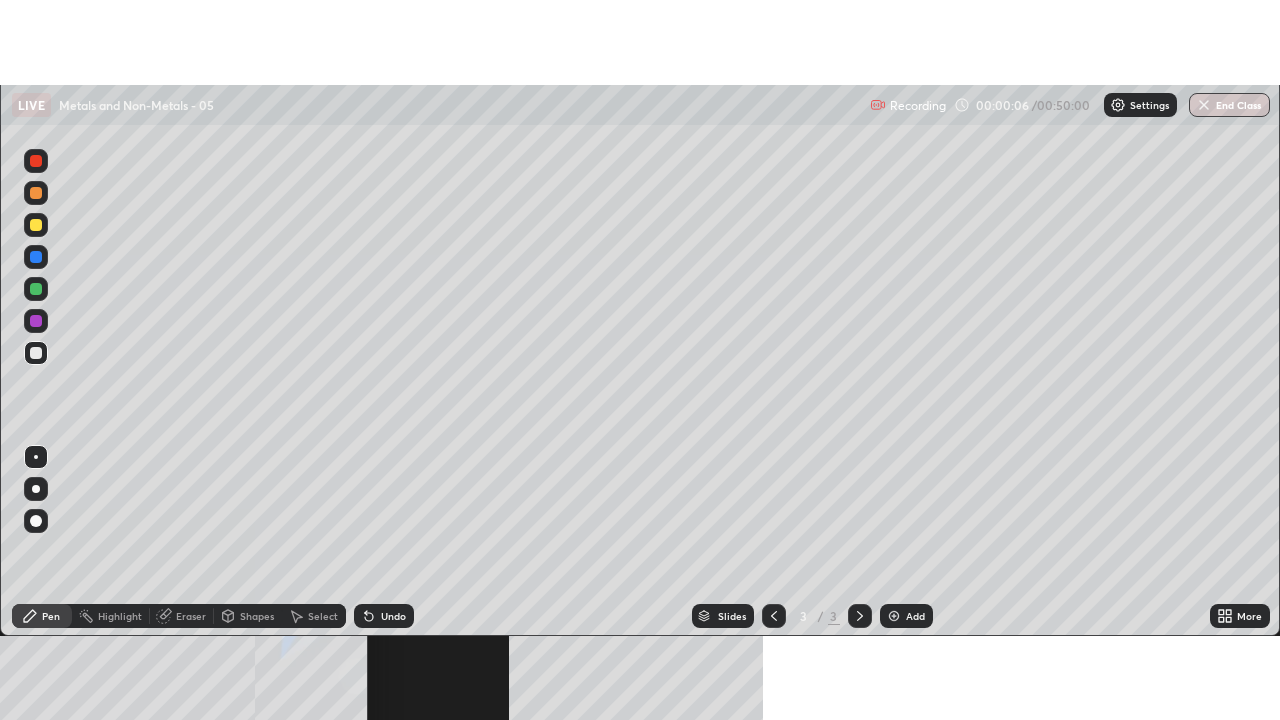 scroll, scrollTop: 99280, scrollLeft: 98720, axis: both 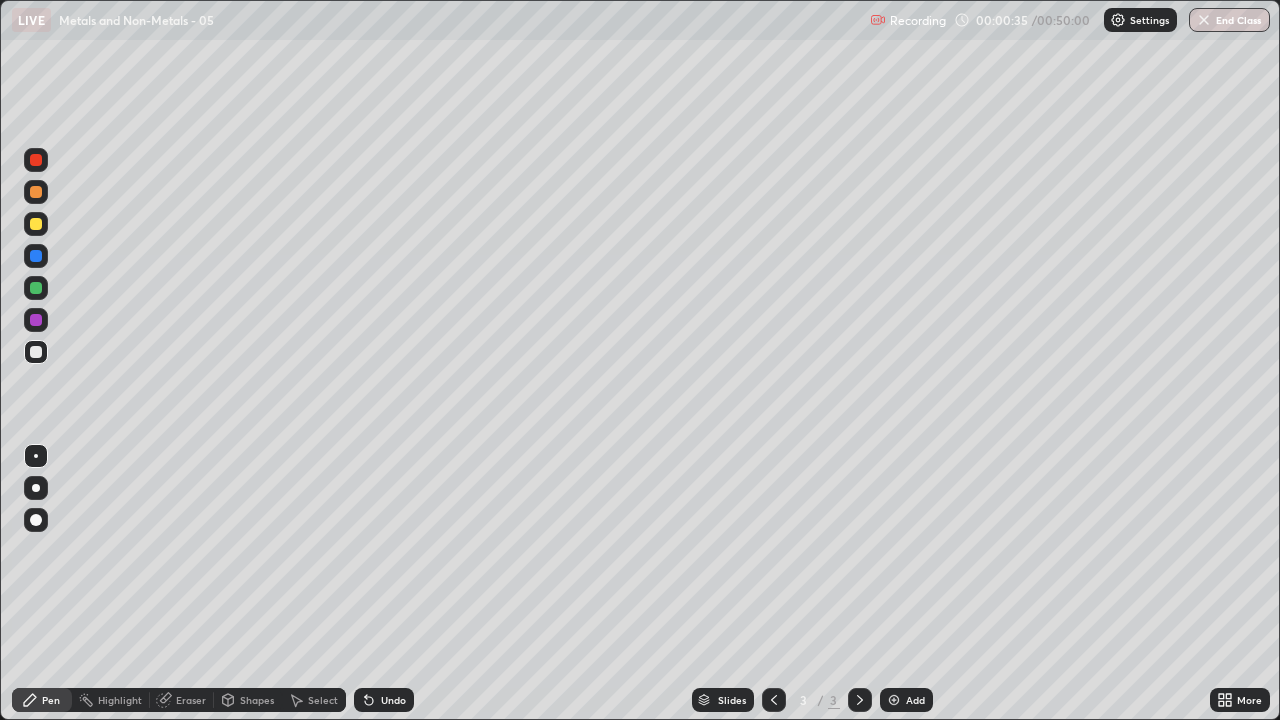 click on "Select" at bounding box center (323, 700) 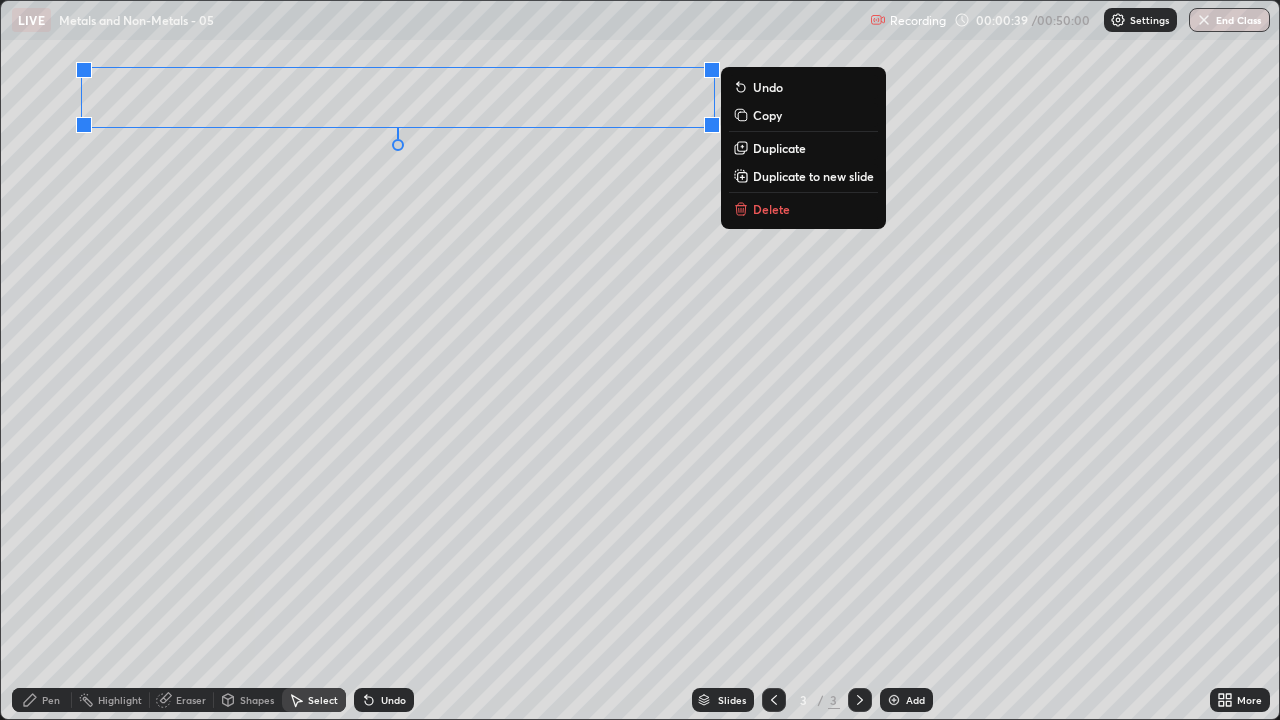 click on "Pen" at bounding box center (42, 700) 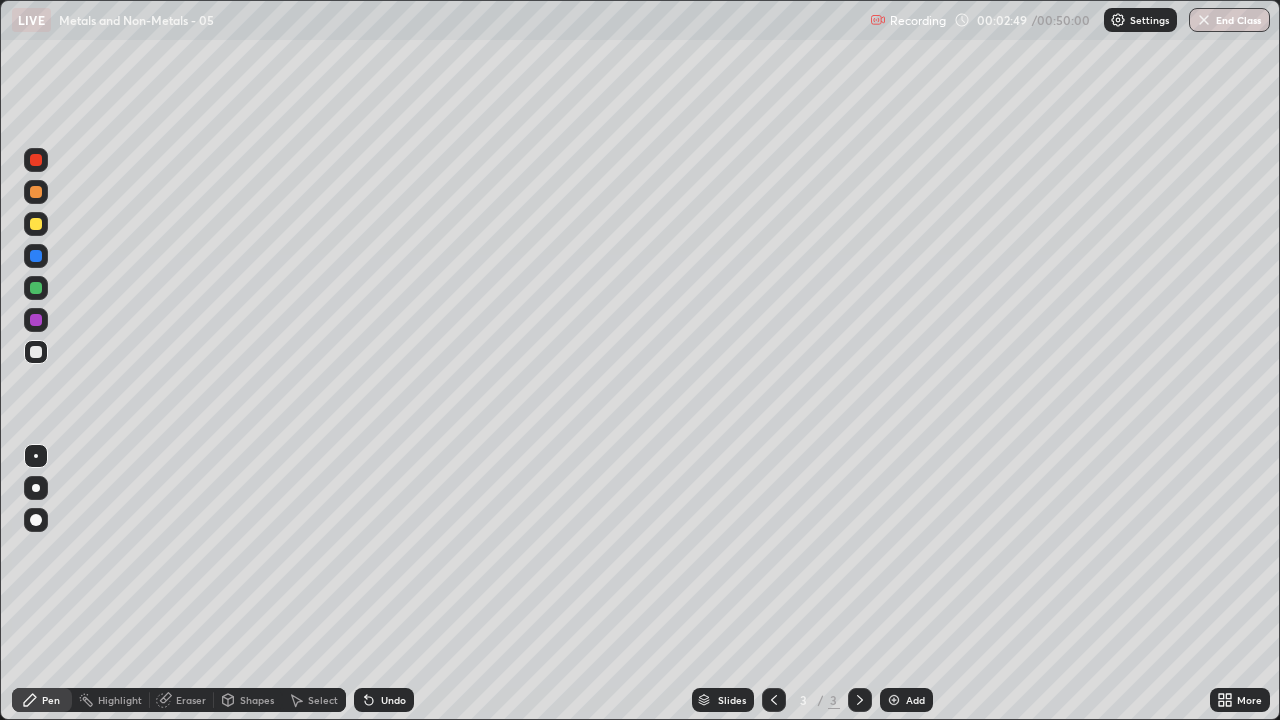 click on "Undo" at bounding box center (393, 700) 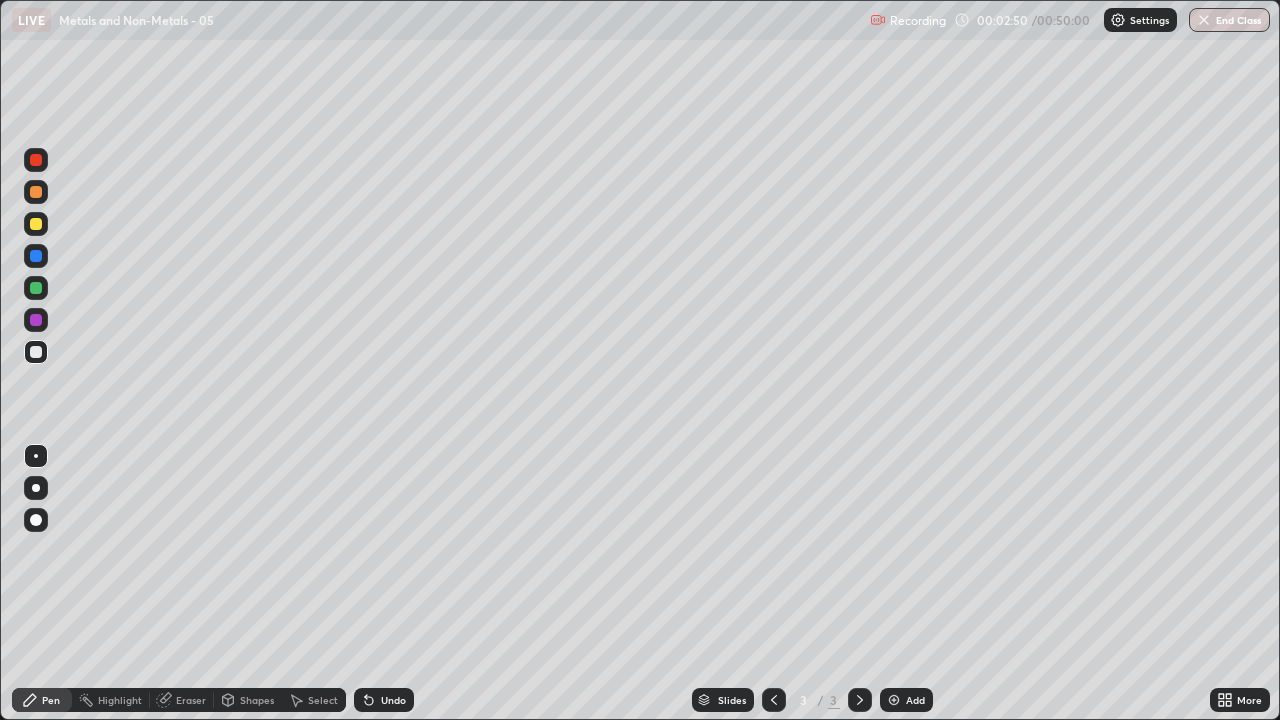 click on "Undo" at bounding box center [393, 700] 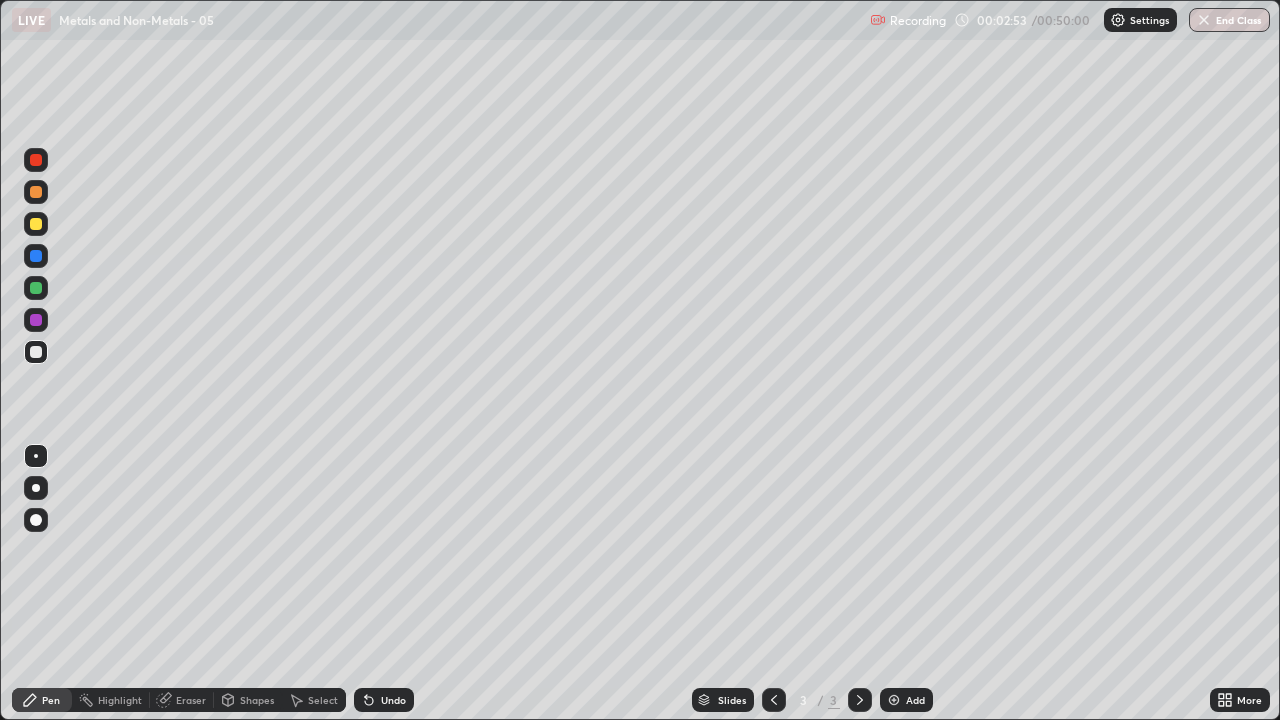 click on "Undo" at bounding box center (393, 700) 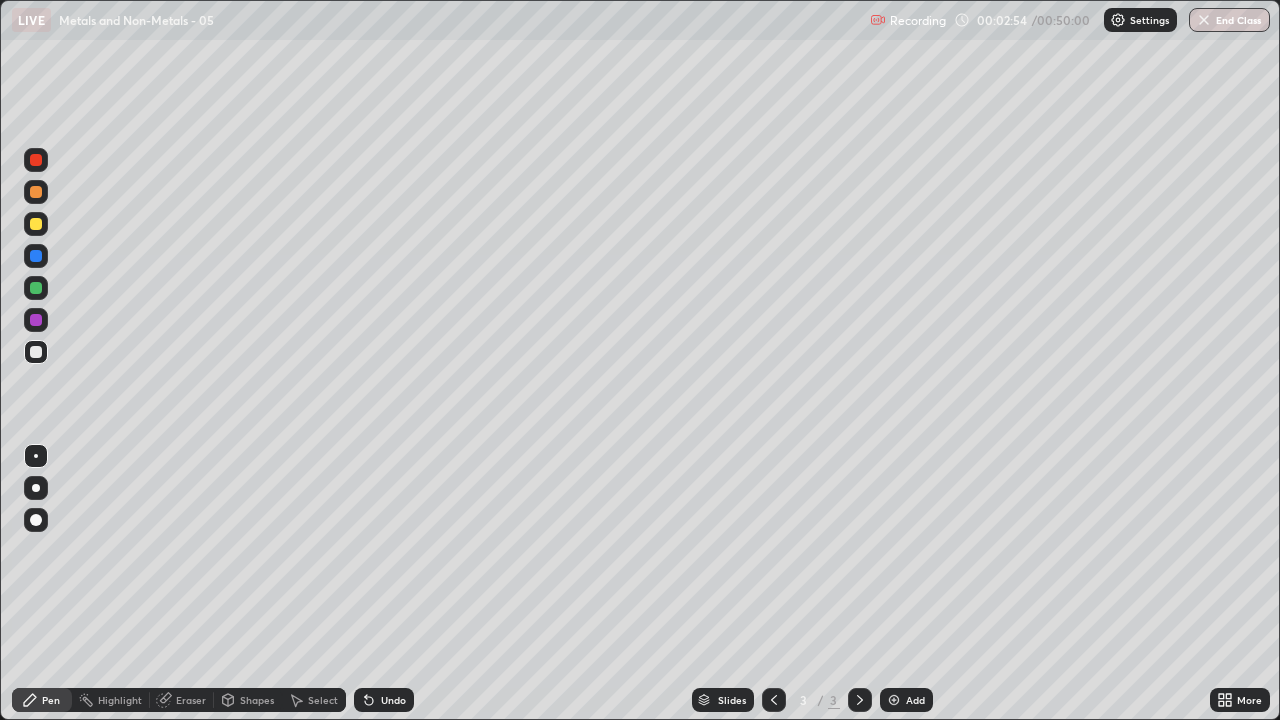 click on "Undo" at bounding box center [384, 700] 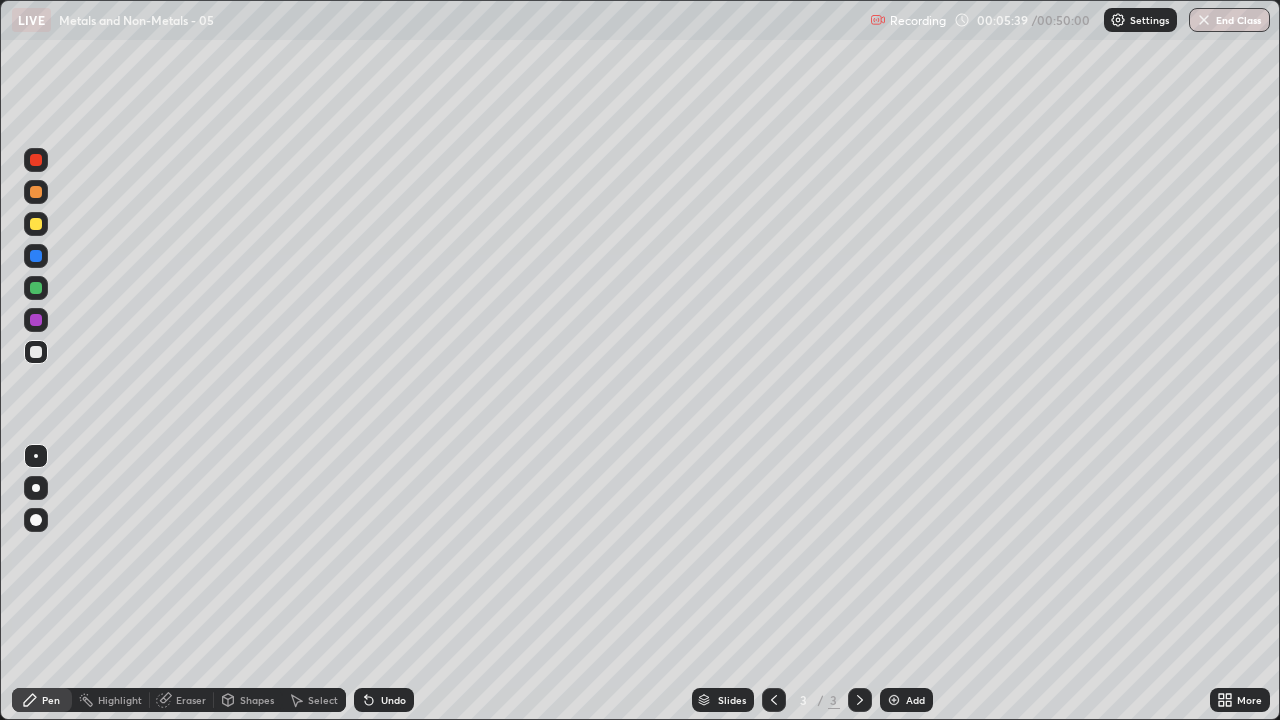 click on "Select" at bounding box center [323, 700] 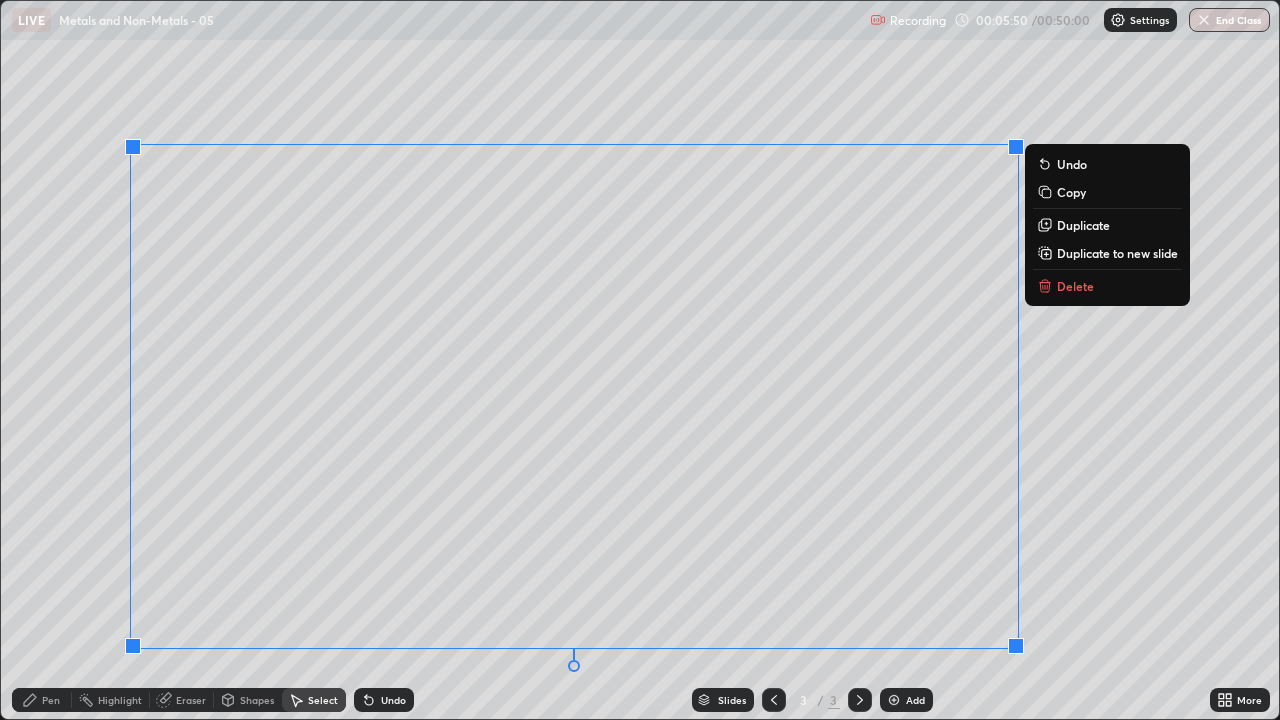 click on "Undo" at bounding box center (393, 700) 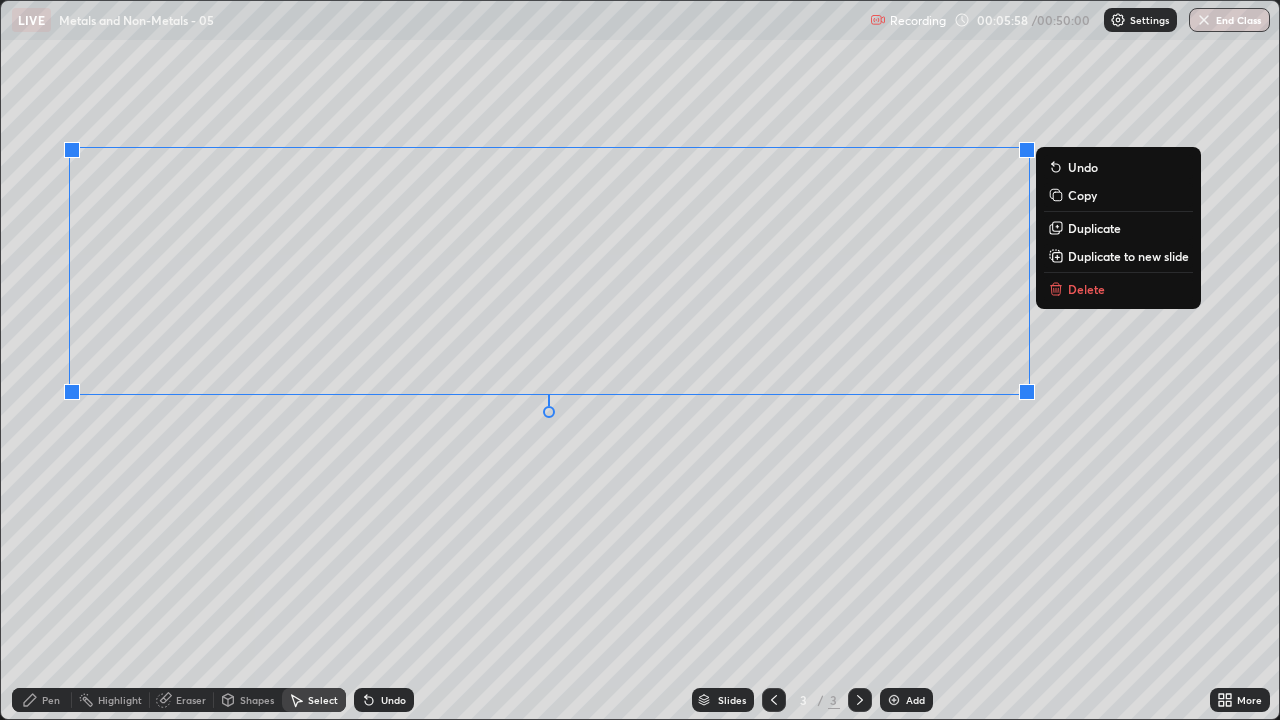 click on "0 ° Undo Copy Duplicate Duplicate to new slide Delete" at bounding box center [640, 360] 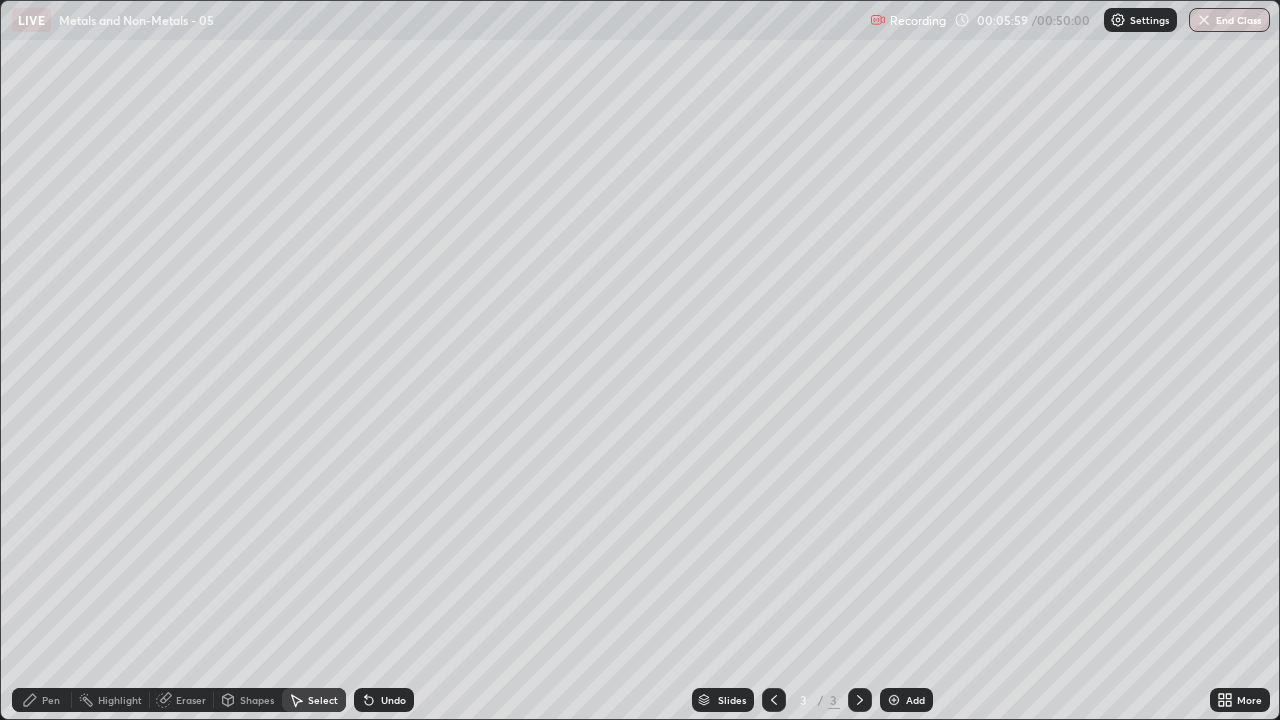click on "Pen" at bounding box center (51, 700) 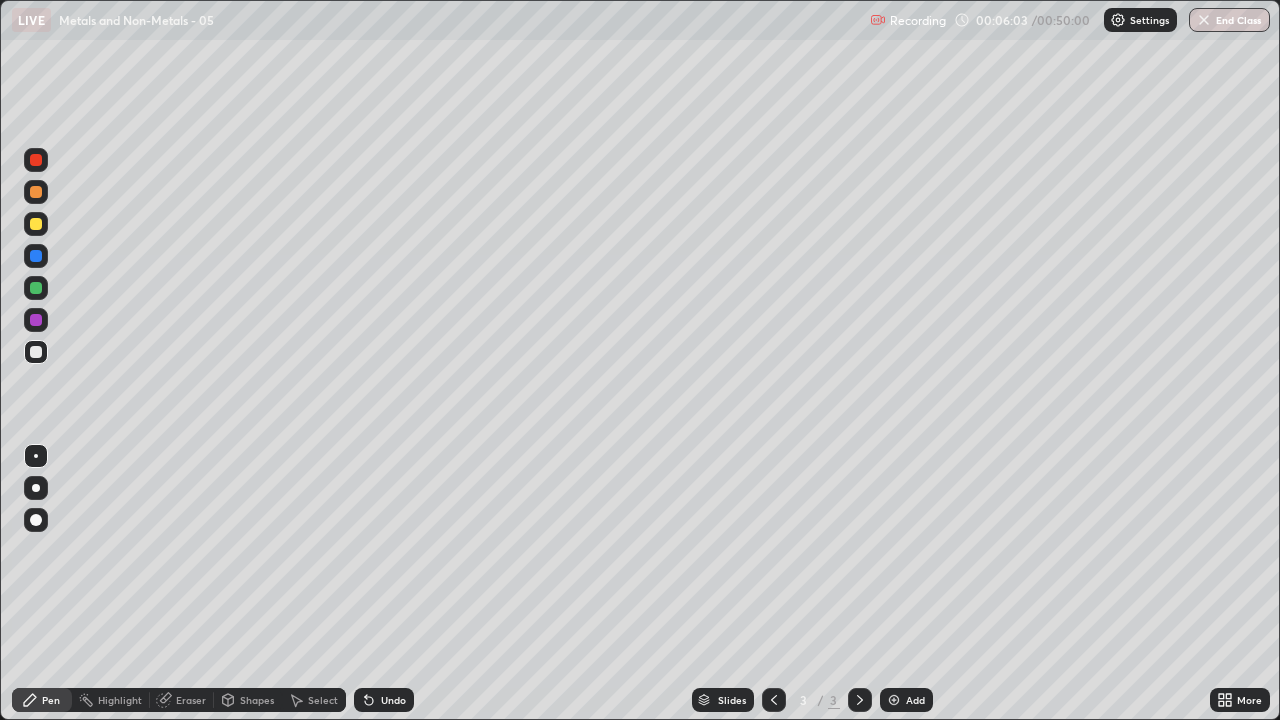 click at bounding box center (36, 288) 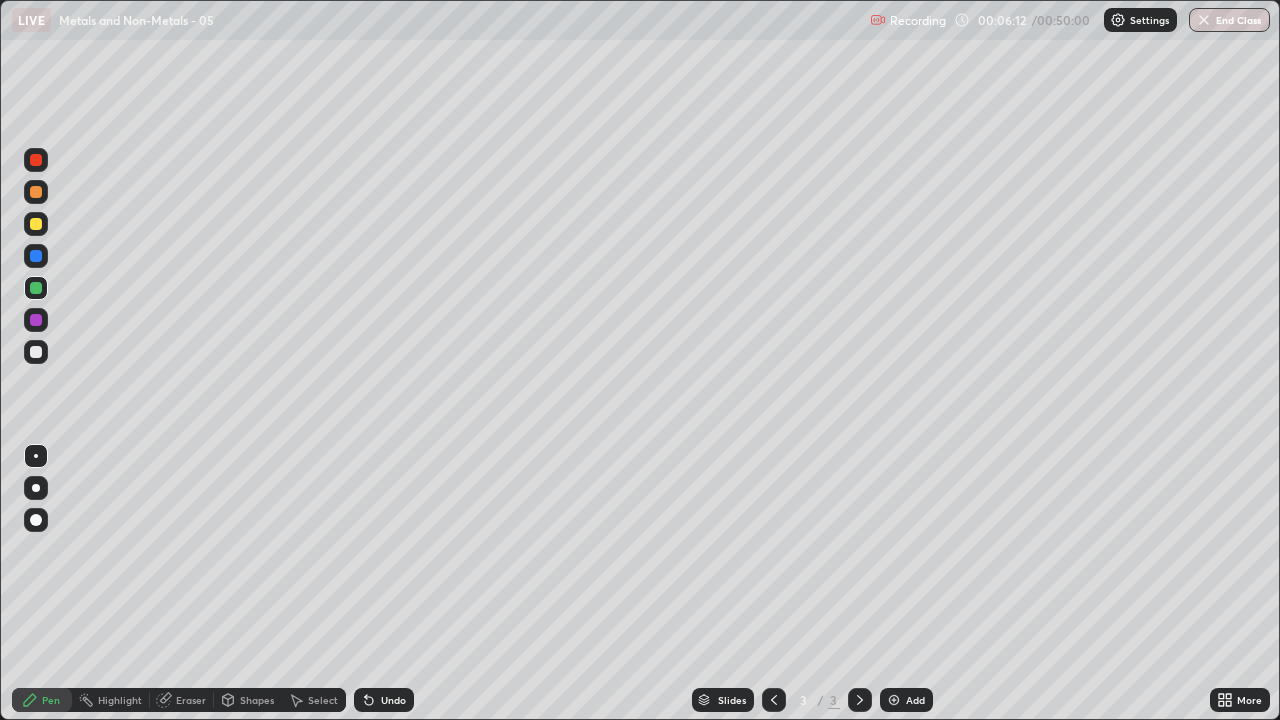 click at bounding box center (36, 320) 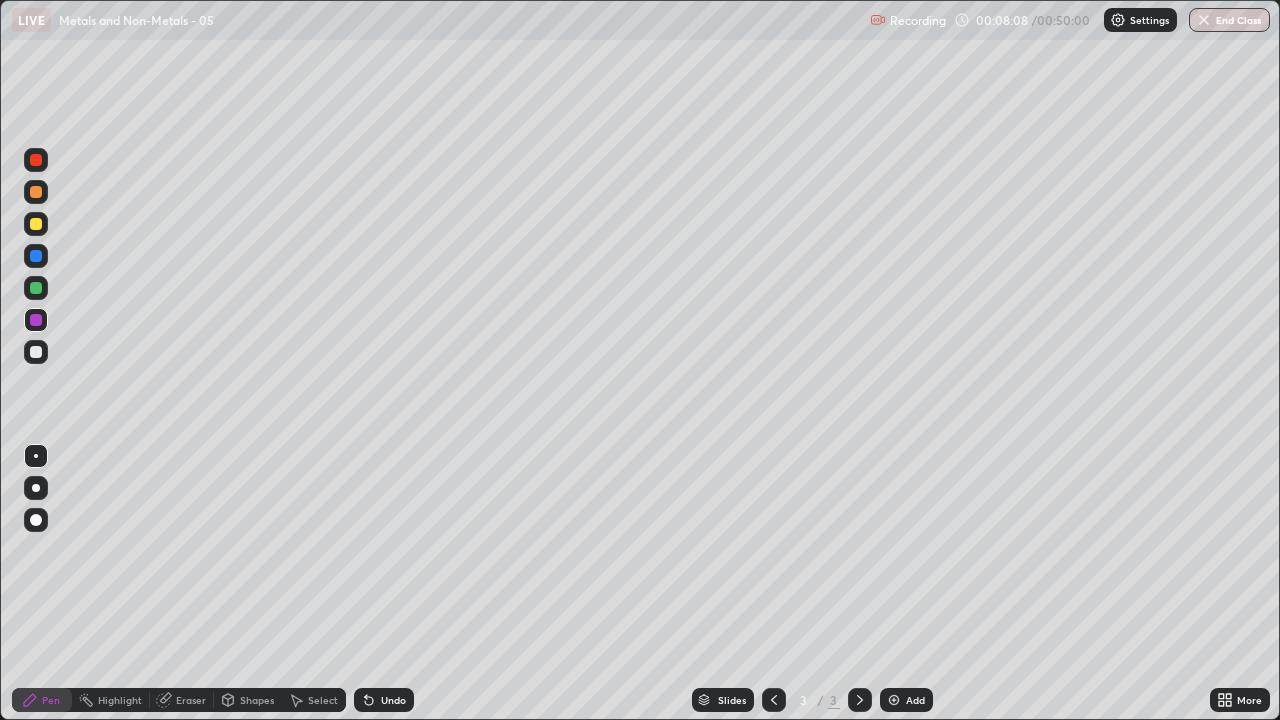 click at bounding box center [36, 352] 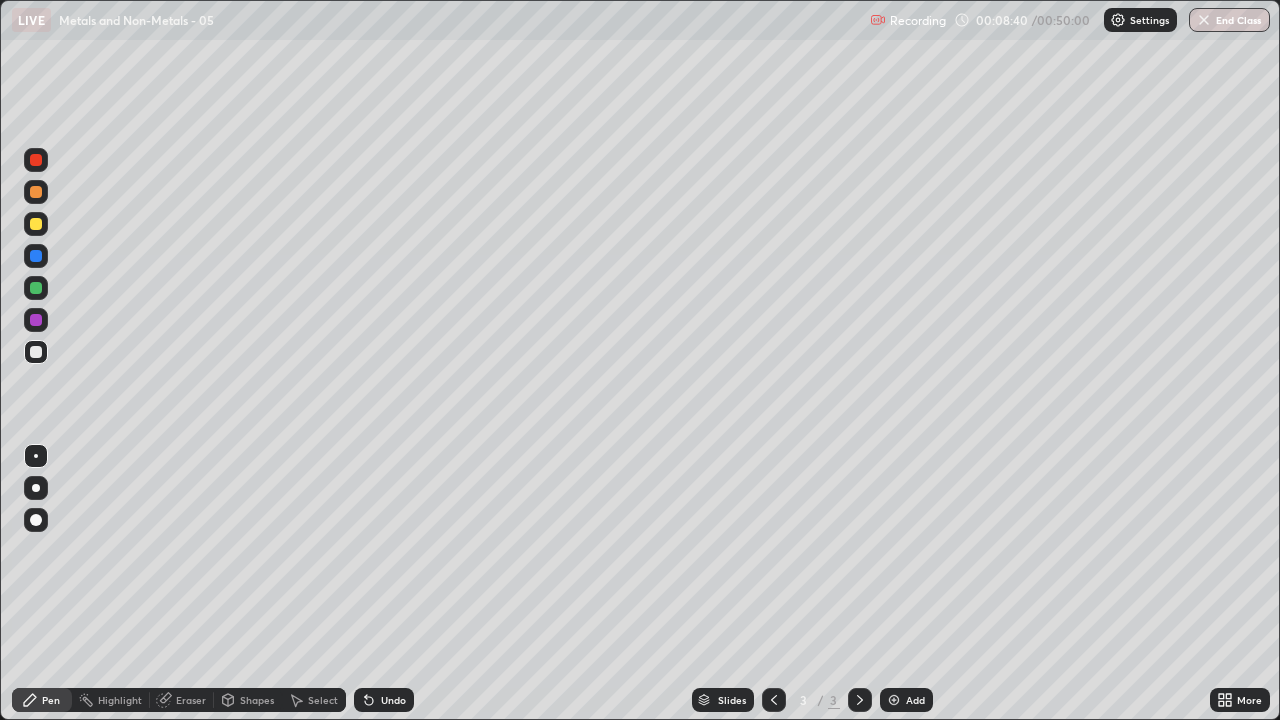 click on "Select" at bounding box center [314, 700] 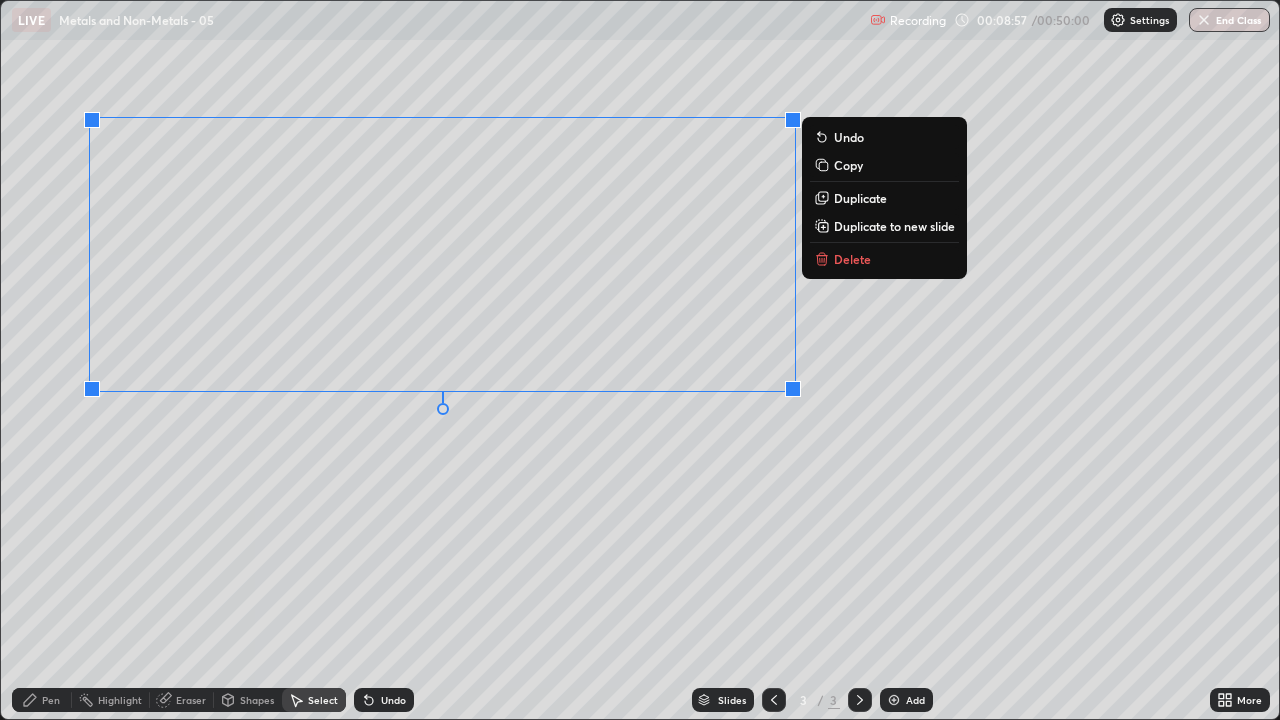 click on "0 ° Undo Copy Duplicate Duplicate to new slide Delete" at bounding box center [640, 360] 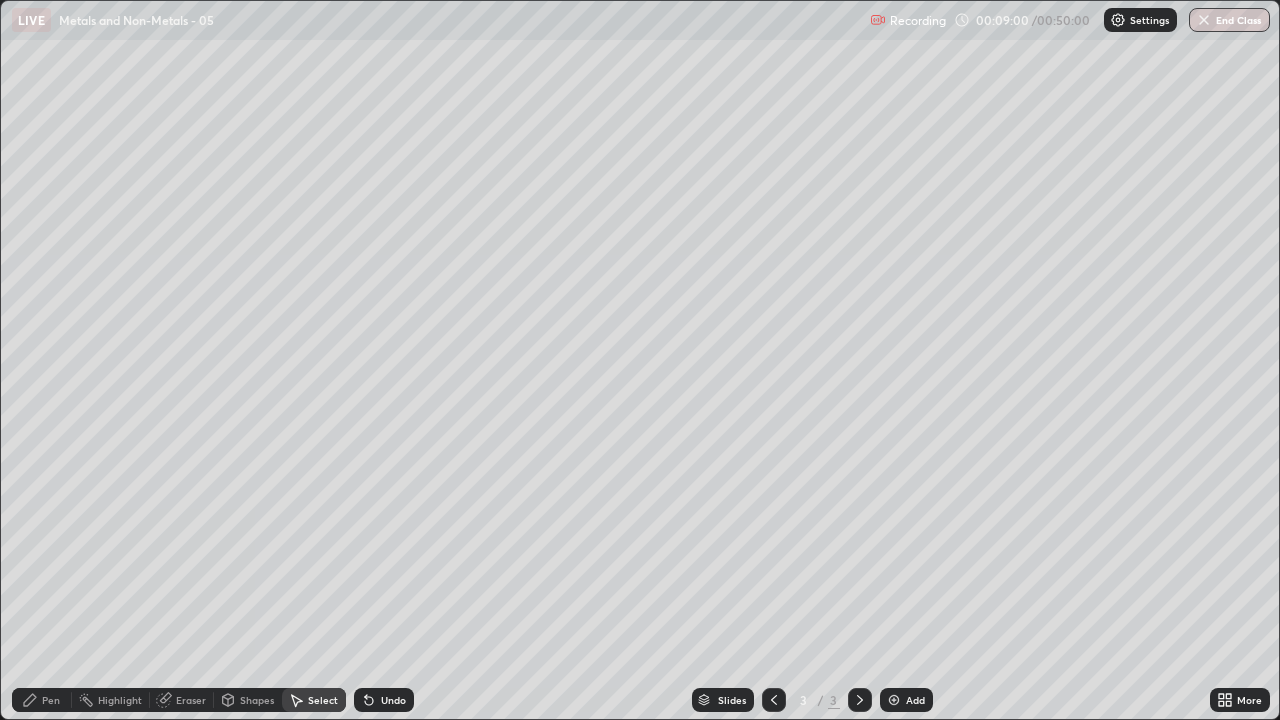 click on "Pen" at bounding box center [51, 700] 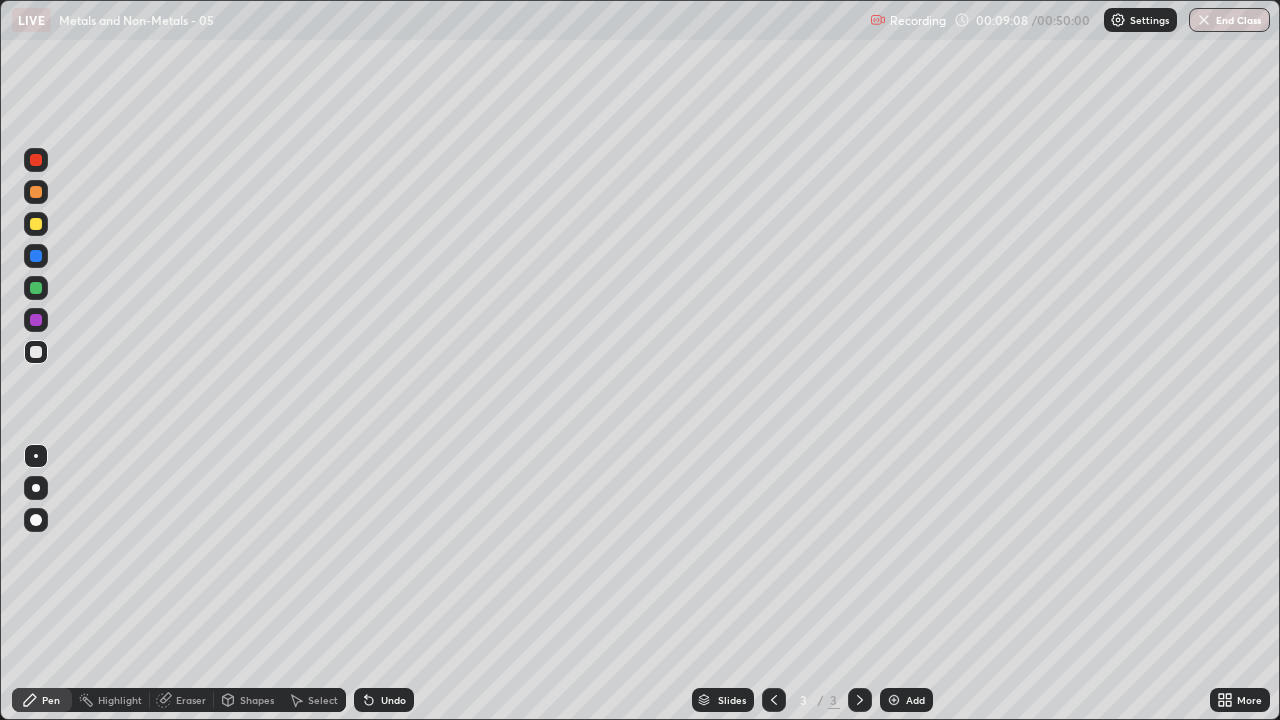 click on "Undo" at bounding box center (393, 700) 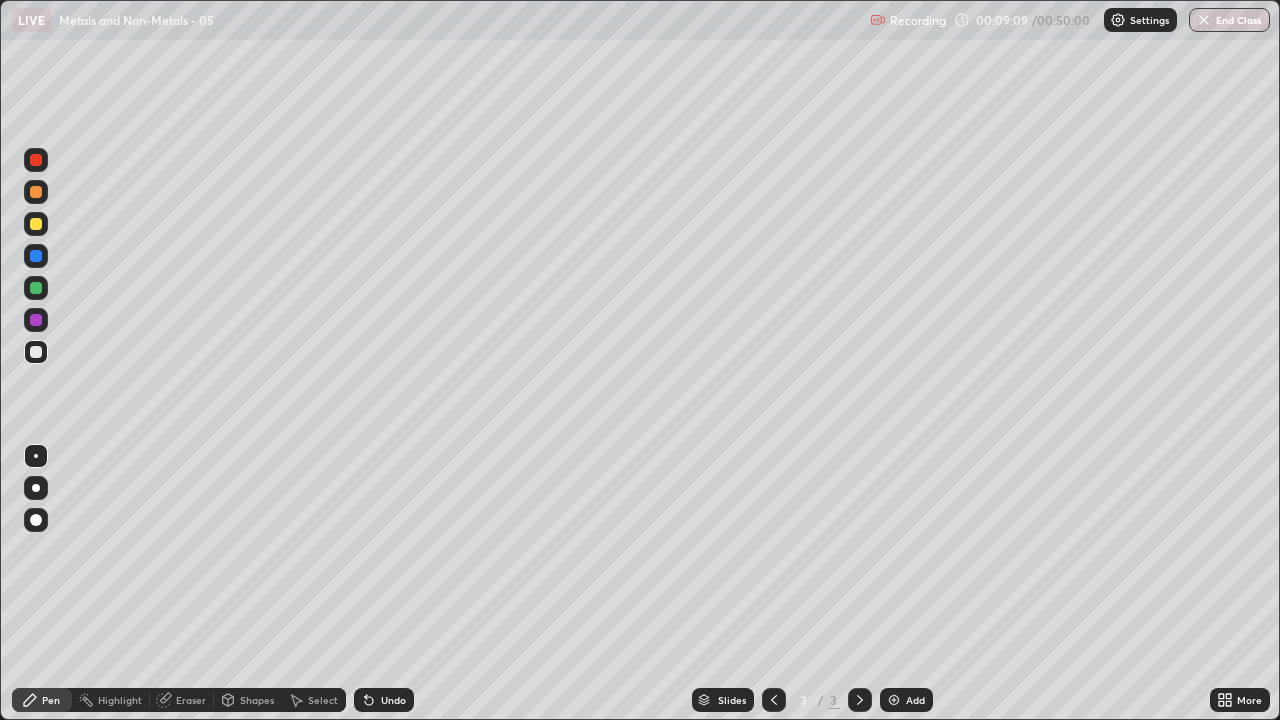 click on "Undo" at bounding box center [393, 700] 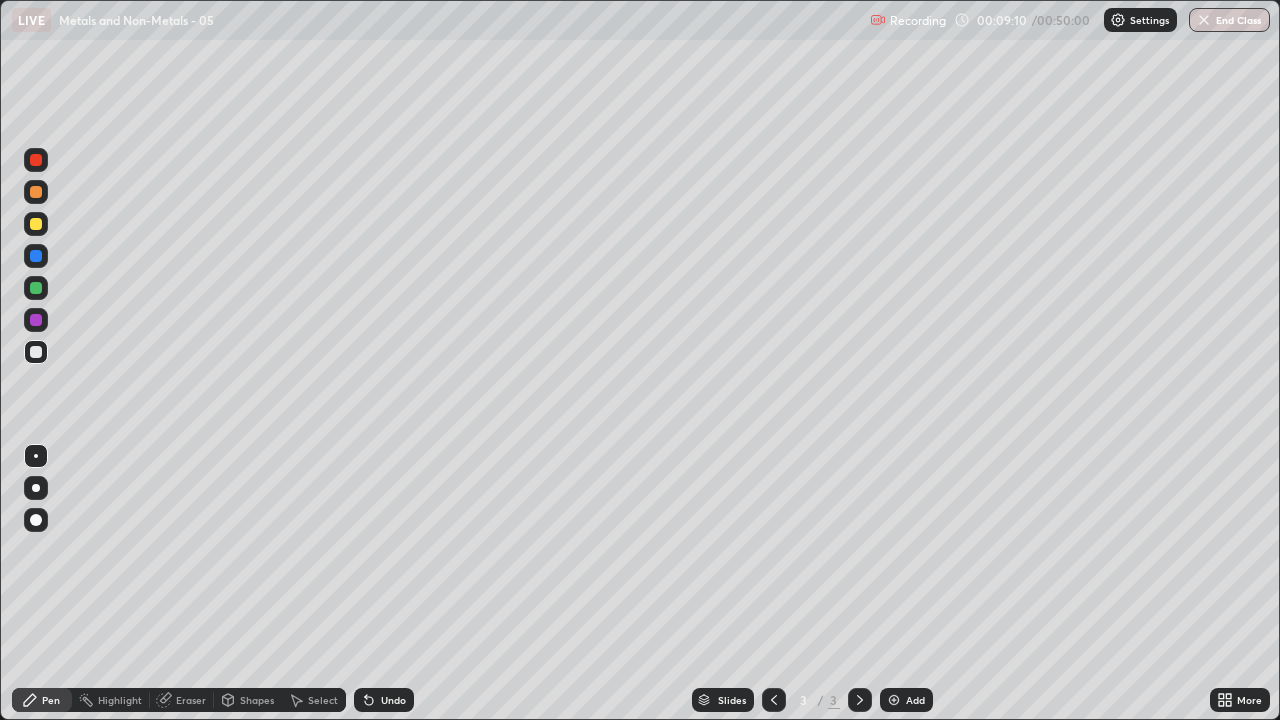 click on "Undo" at bounding box center [384, 700] 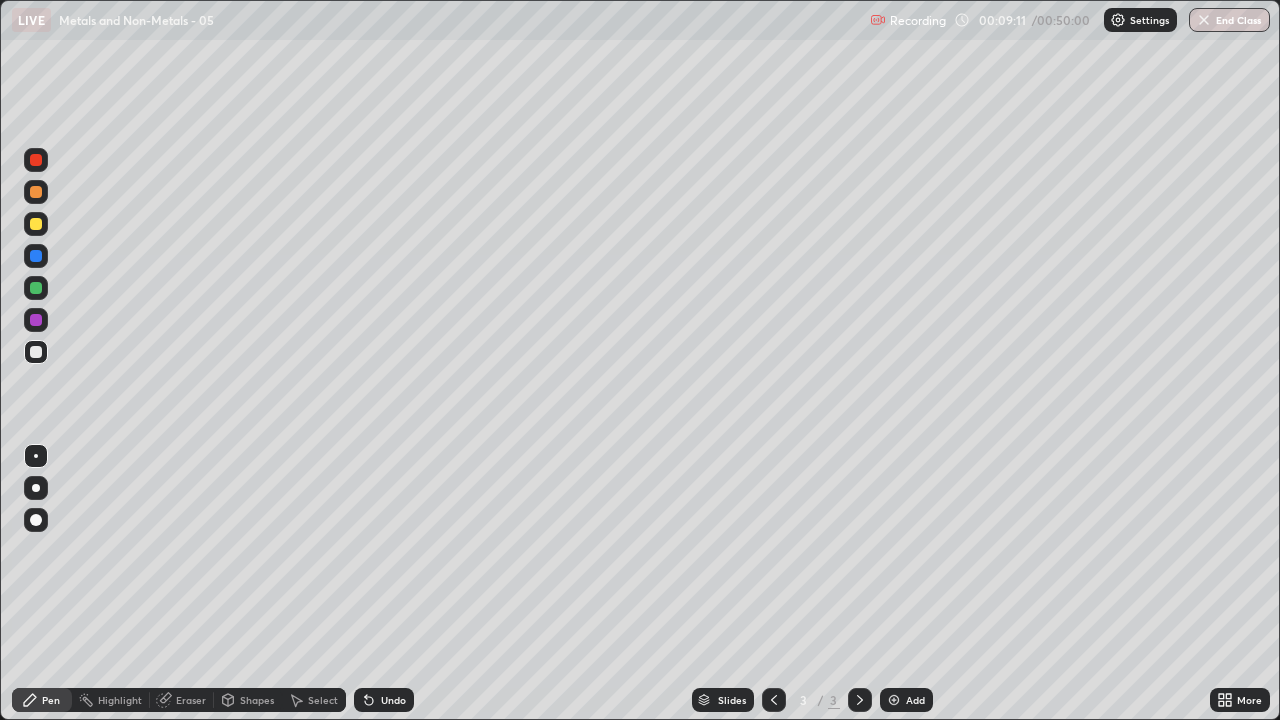 click on "Undo" at bounding box center [384, 700] 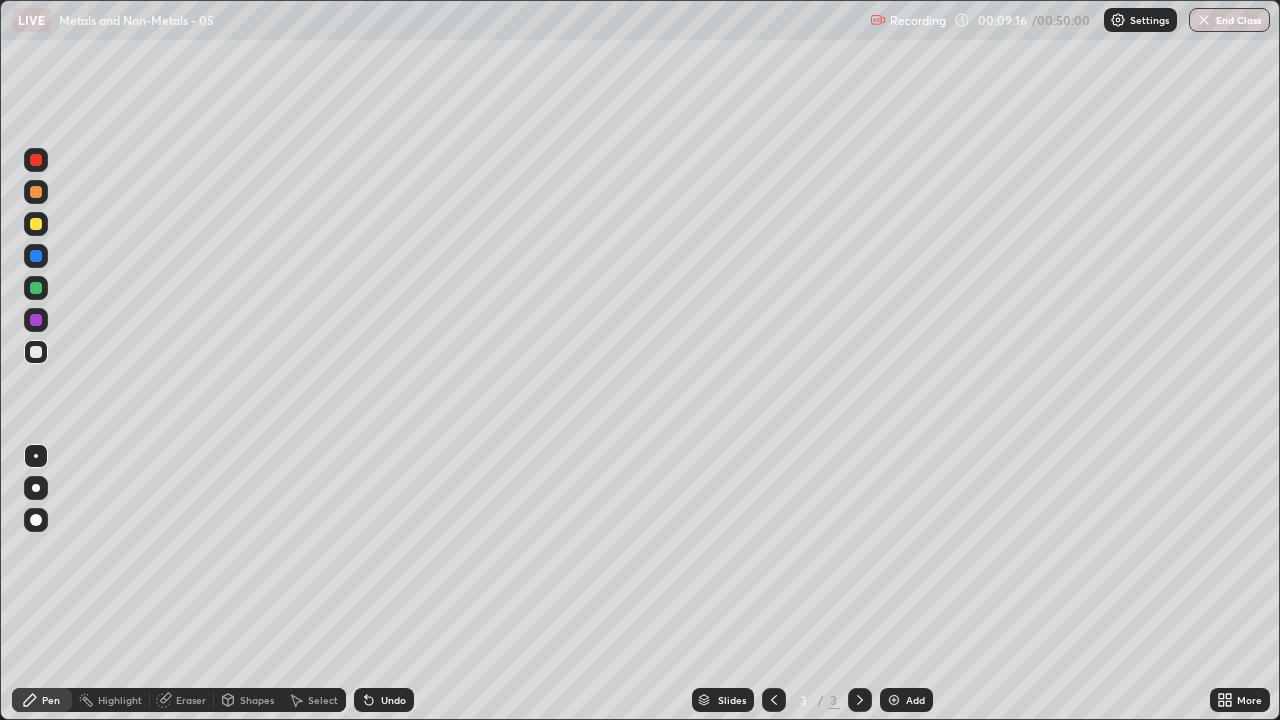 click on "Undo" at bounding box center (393, 700) 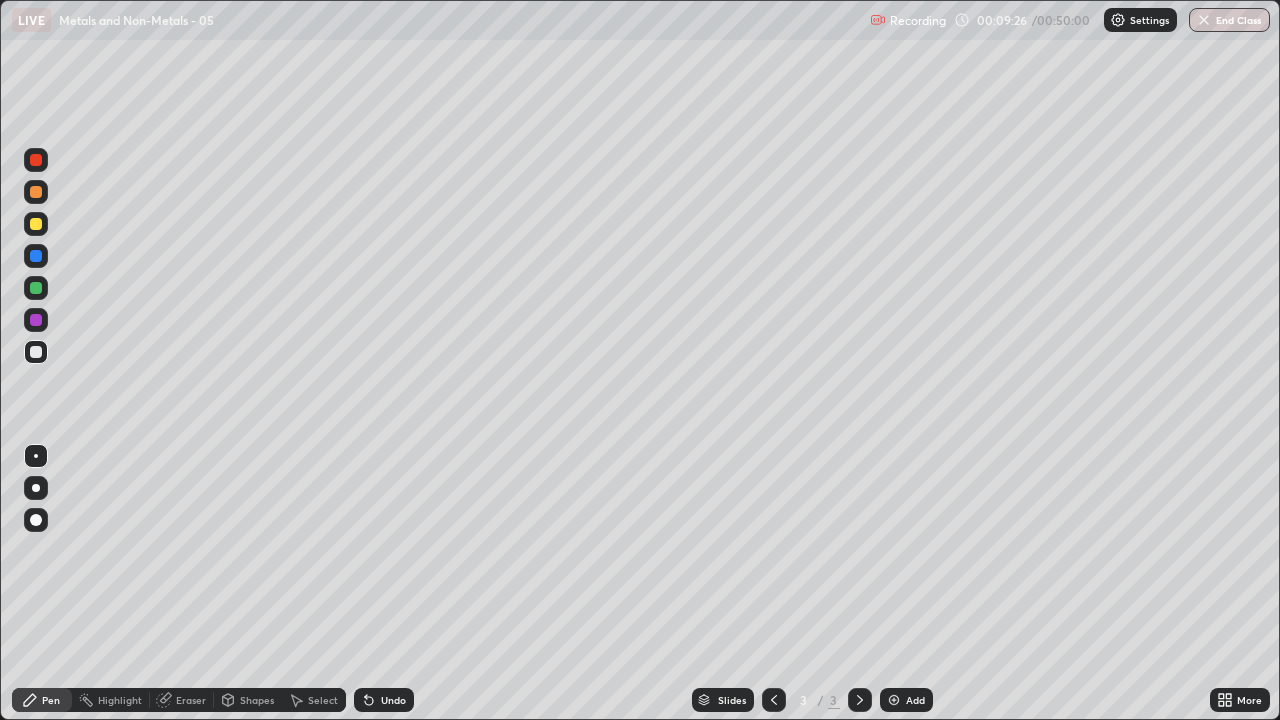 click on "Select" at bounding box center (323, 700) 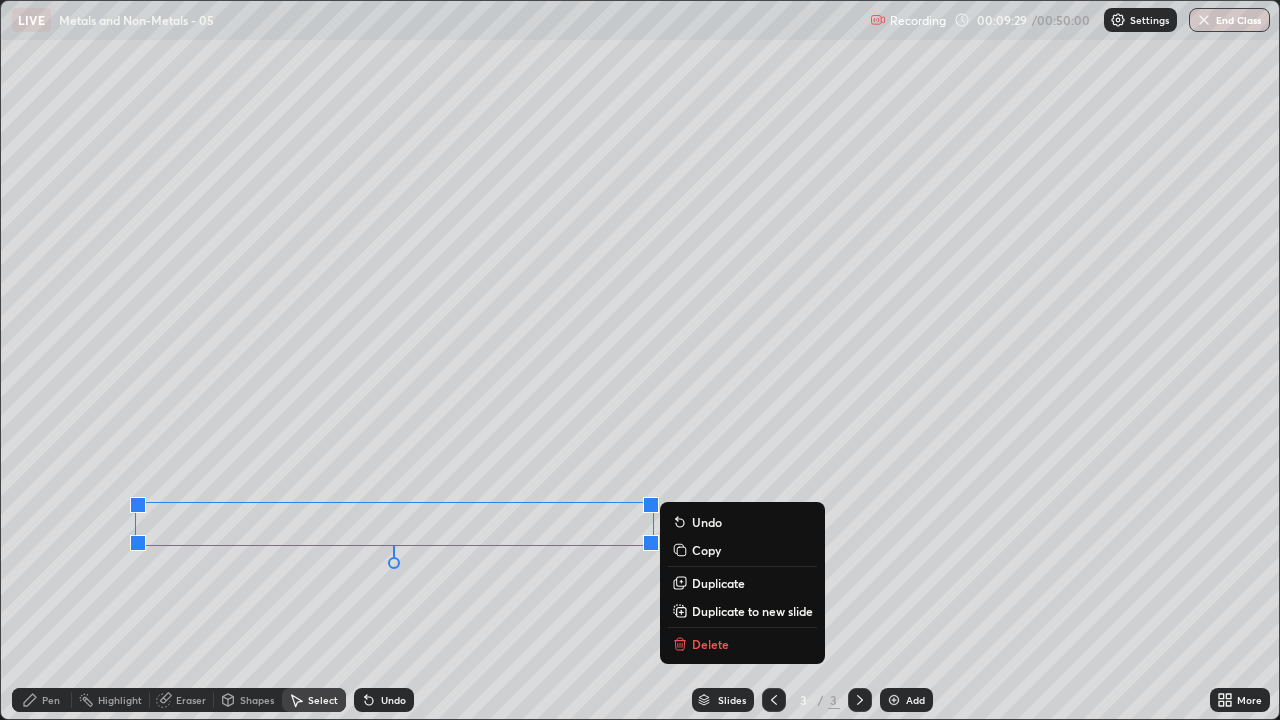 click on "Pen" at bounding box center (51, 700) 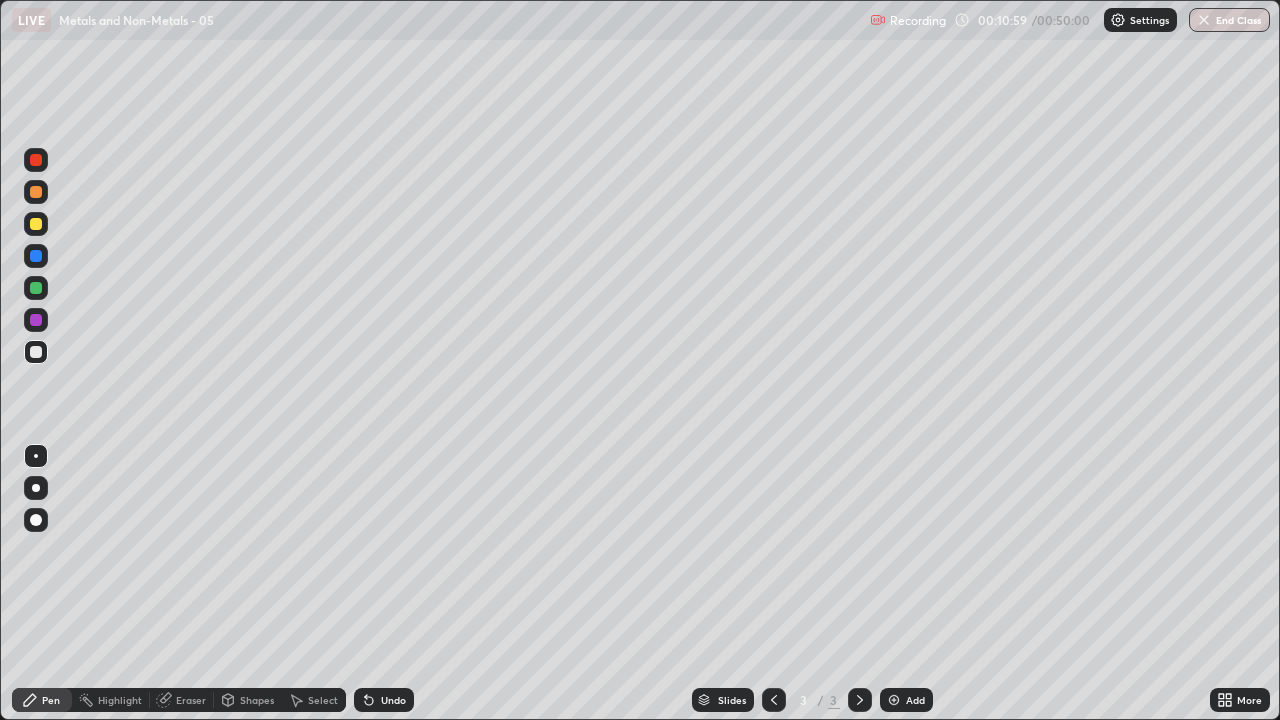 click on "Eraser" at bounding box center [182, 700] 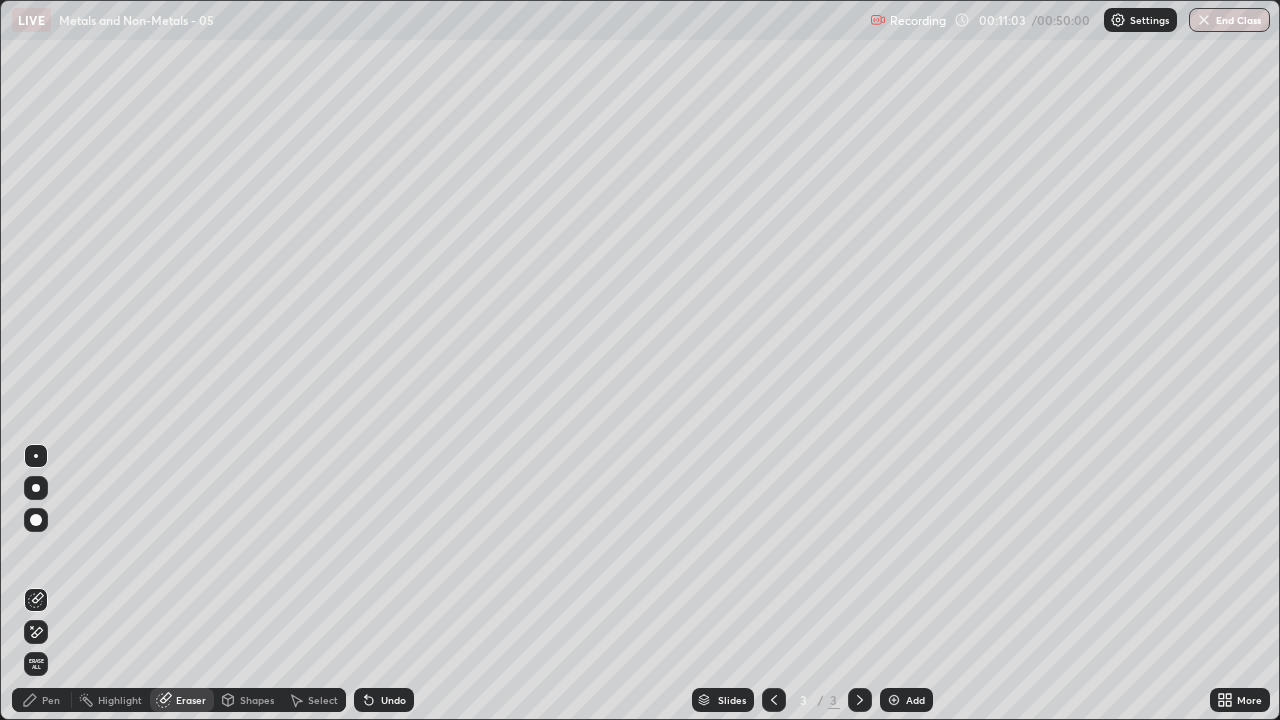 click 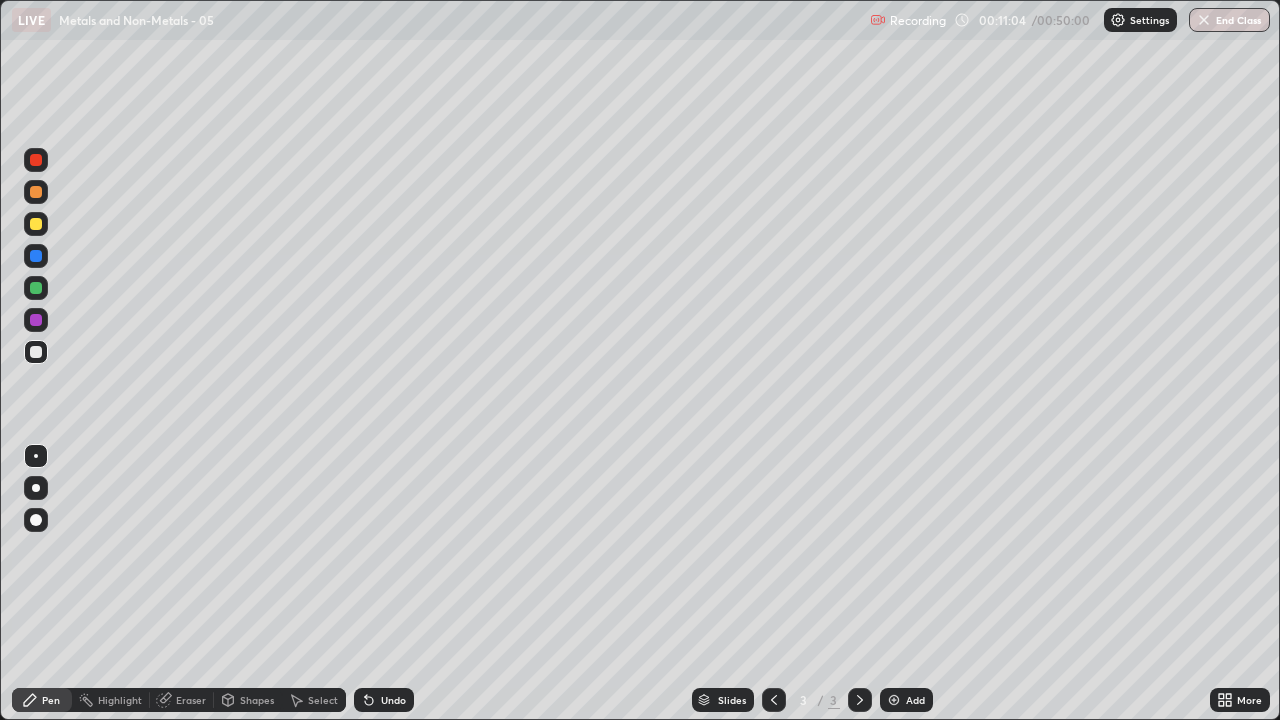 click at bounding box center (36, 160) 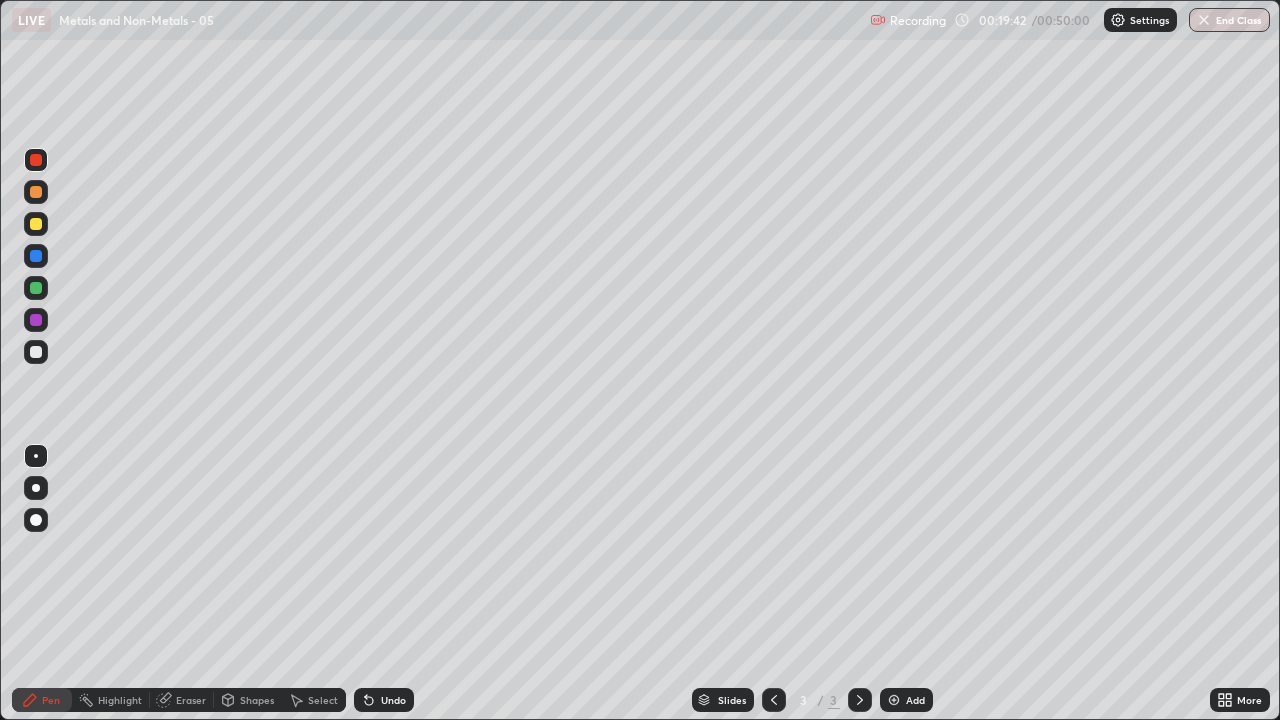 click at bounding box center (36, 352) 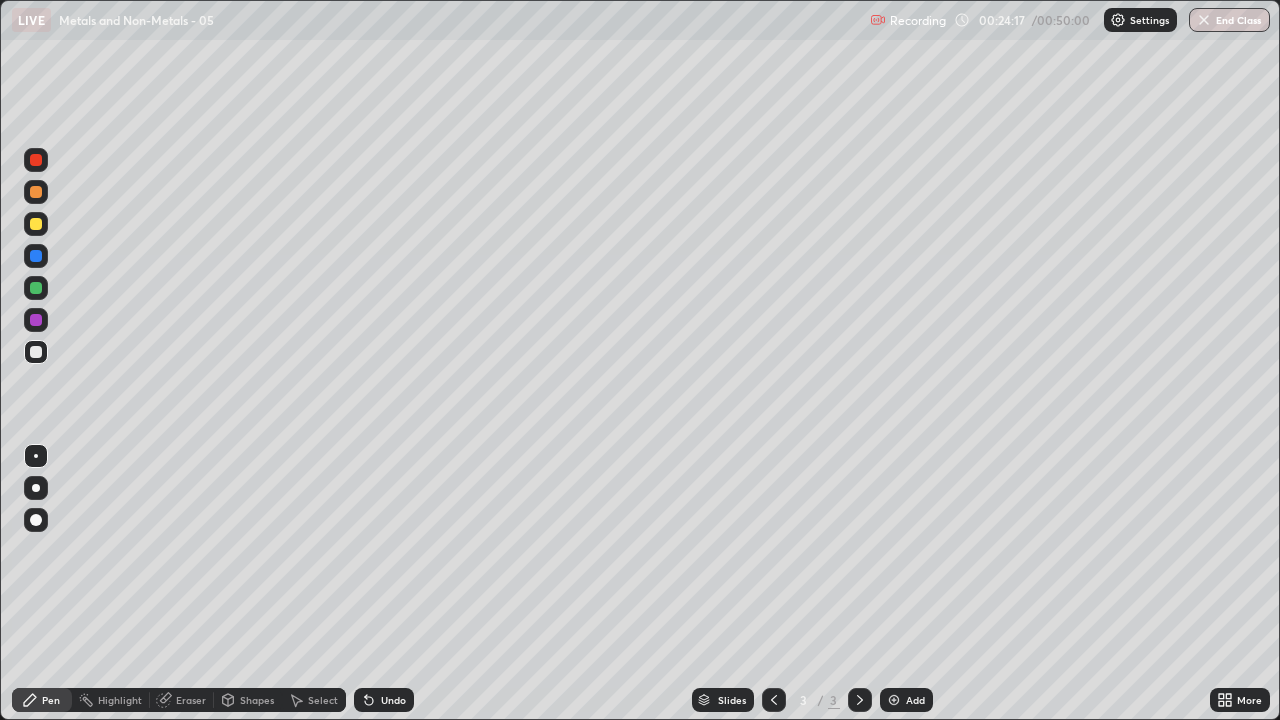 click on "Undo" at bounding box center [393, 700] 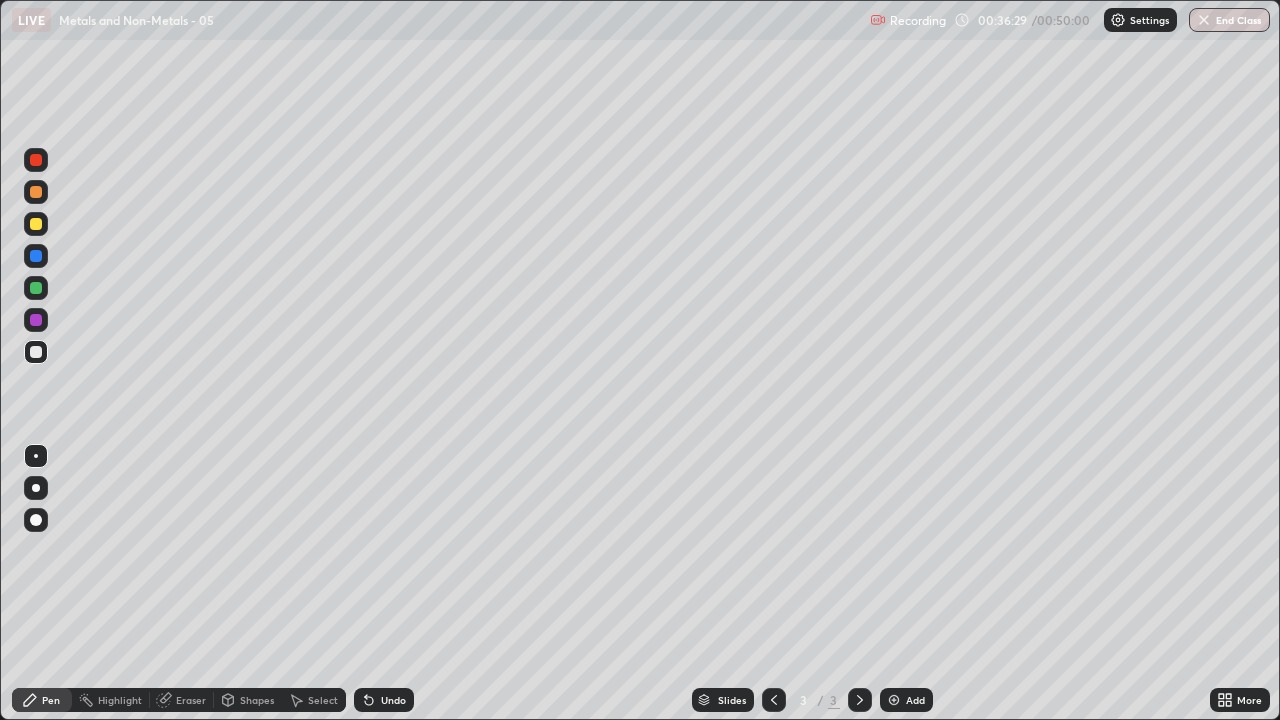 click on "Pen" at bounding box center [51, 700] 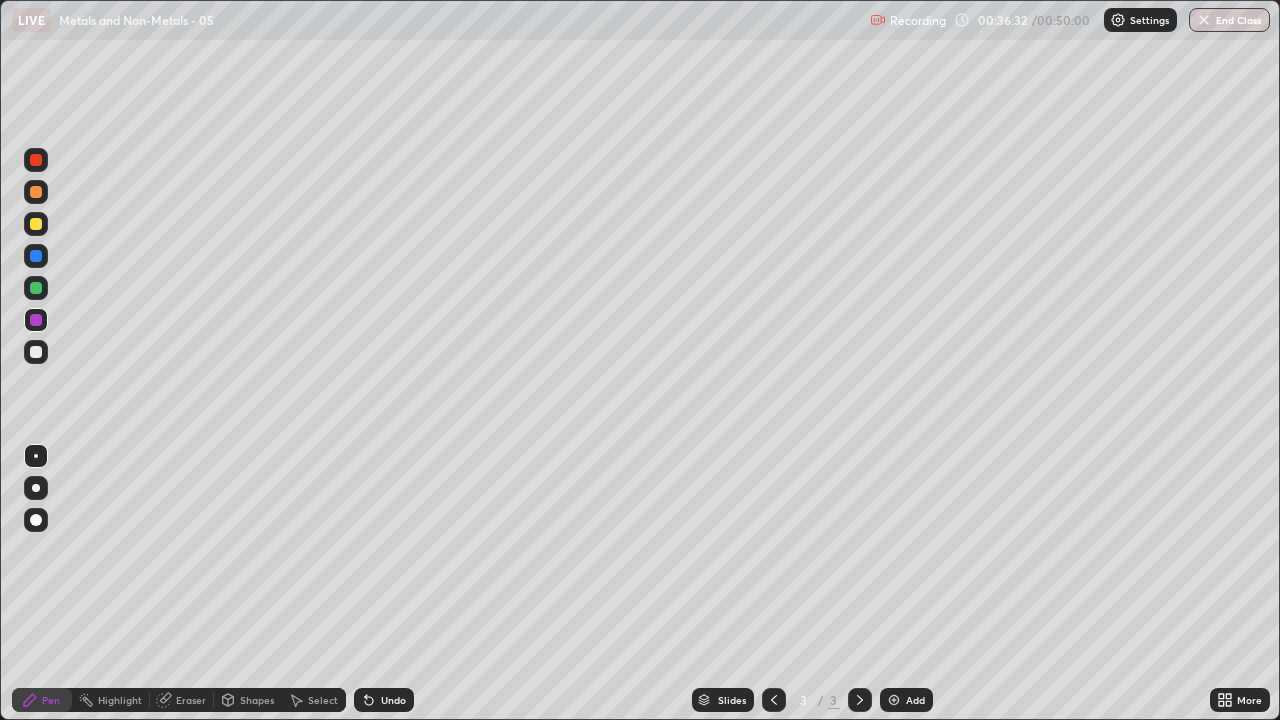 click on "Highlight" at bounding box center (120, 700) 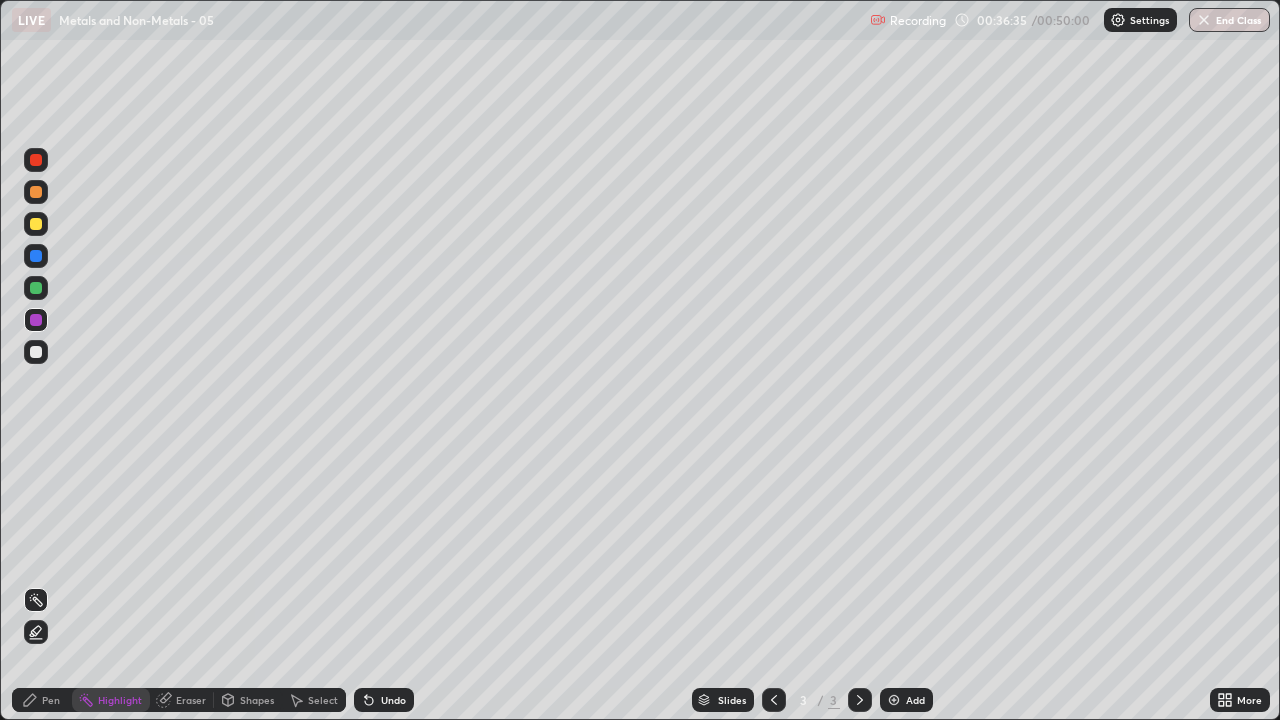 click 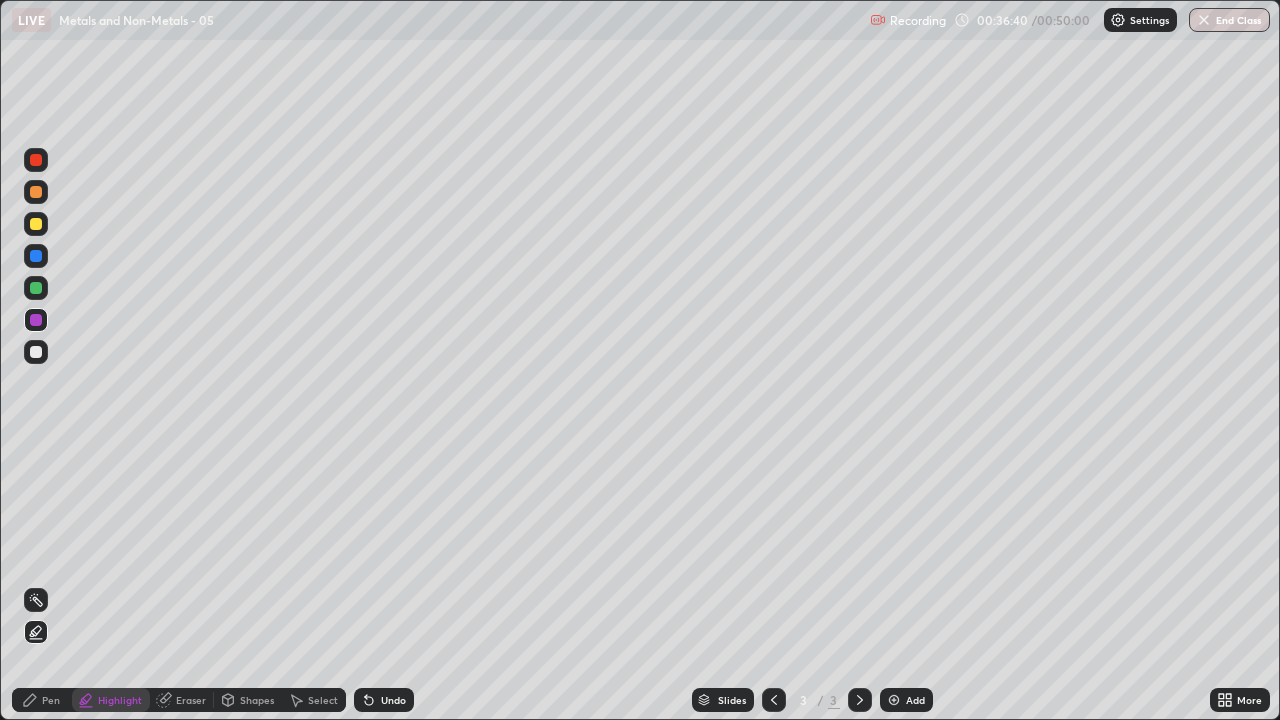 click on "Pen" at bounding box center [51, 700] 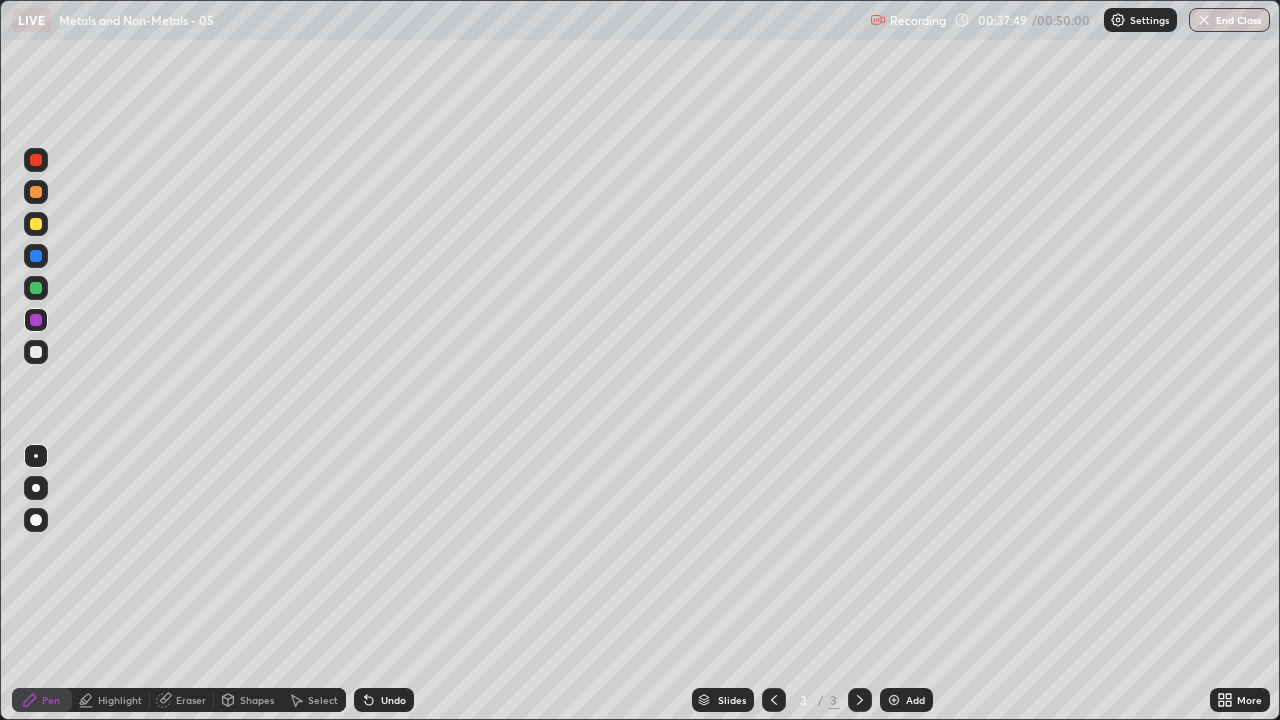 click at bounding box center (36, 256) 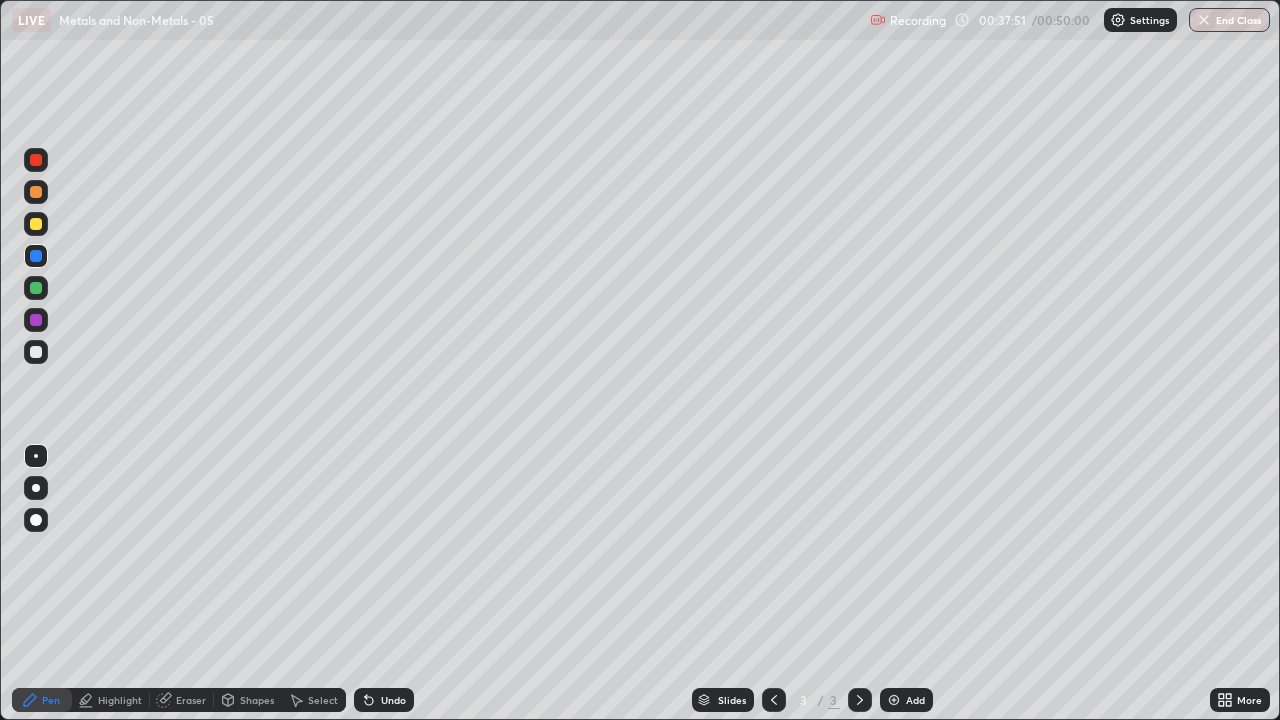 click 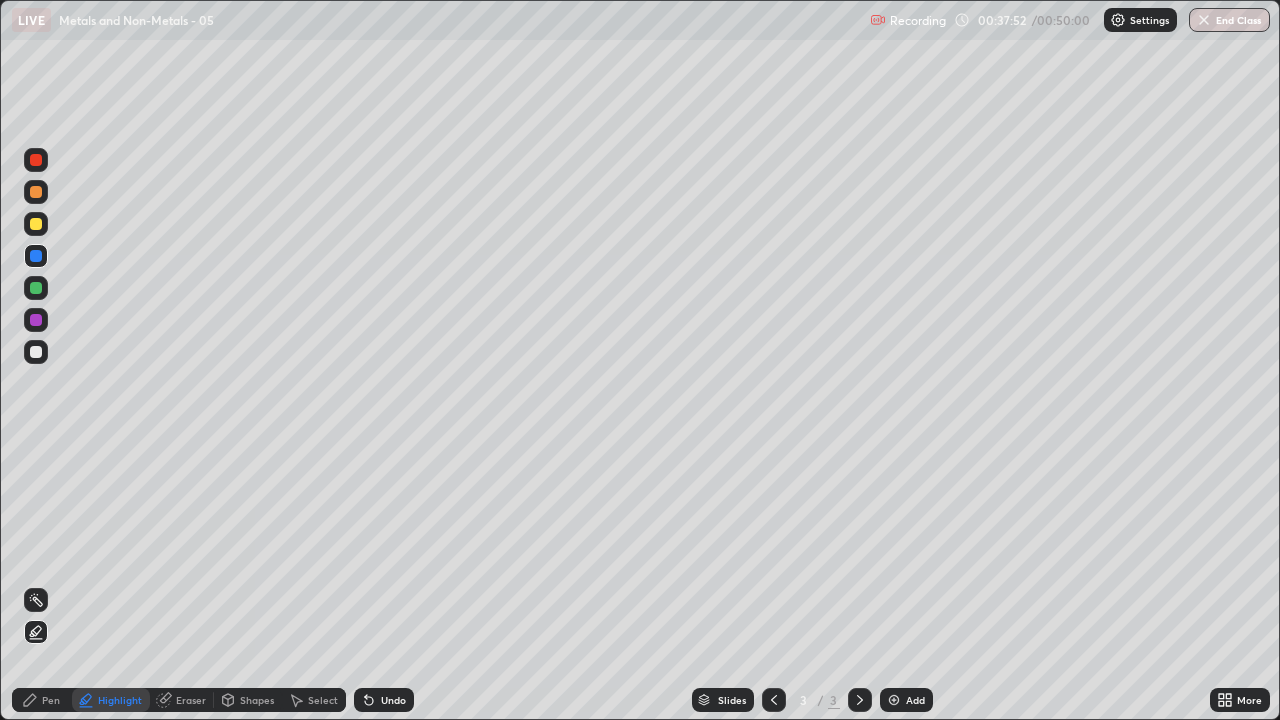 click 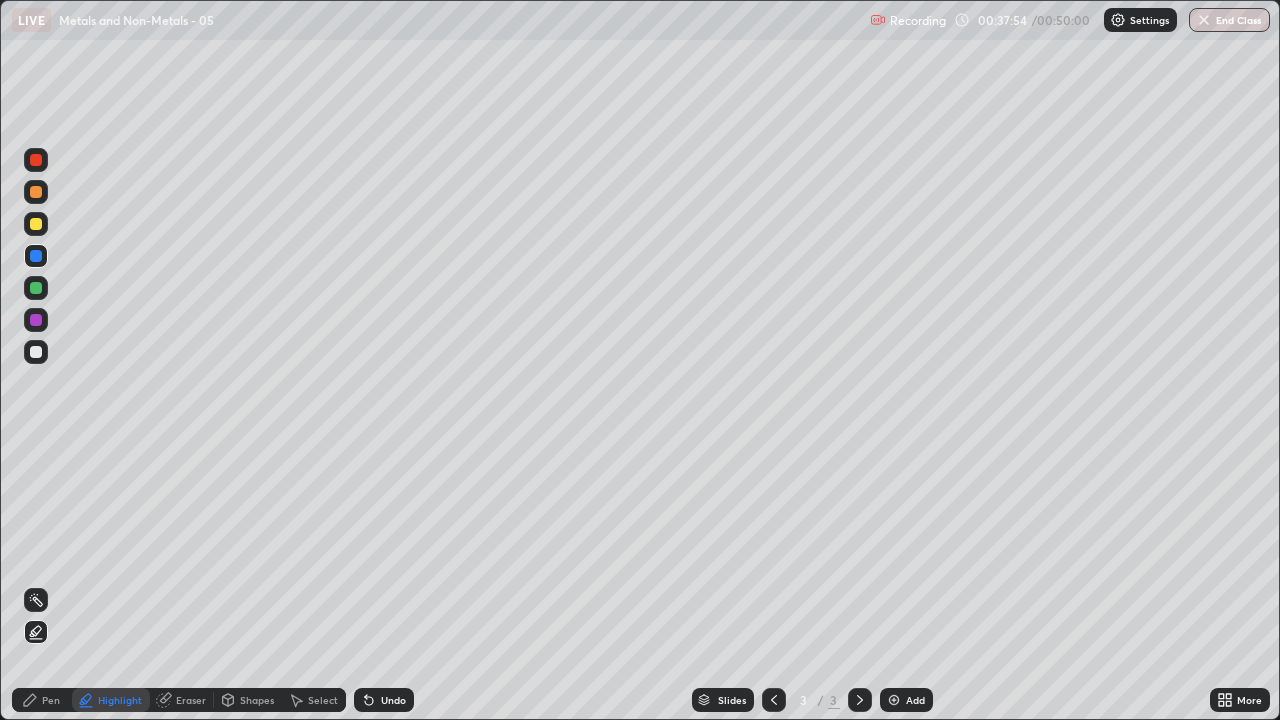 click 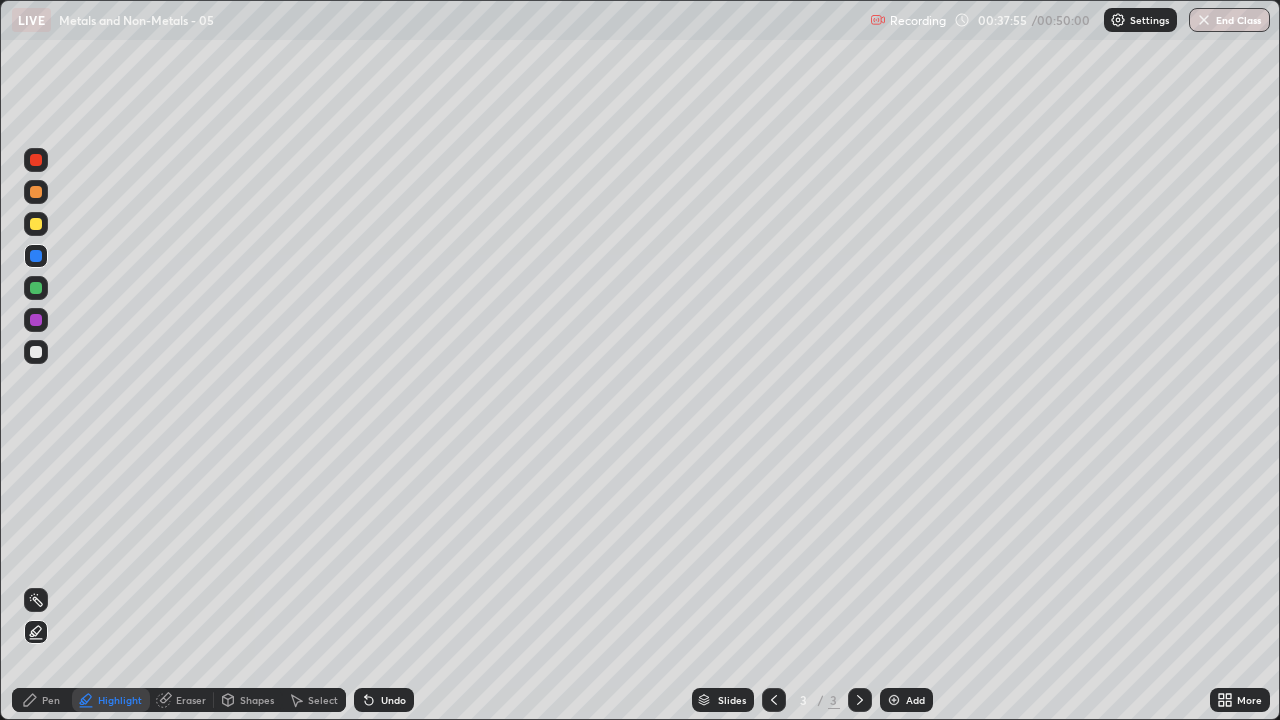 click 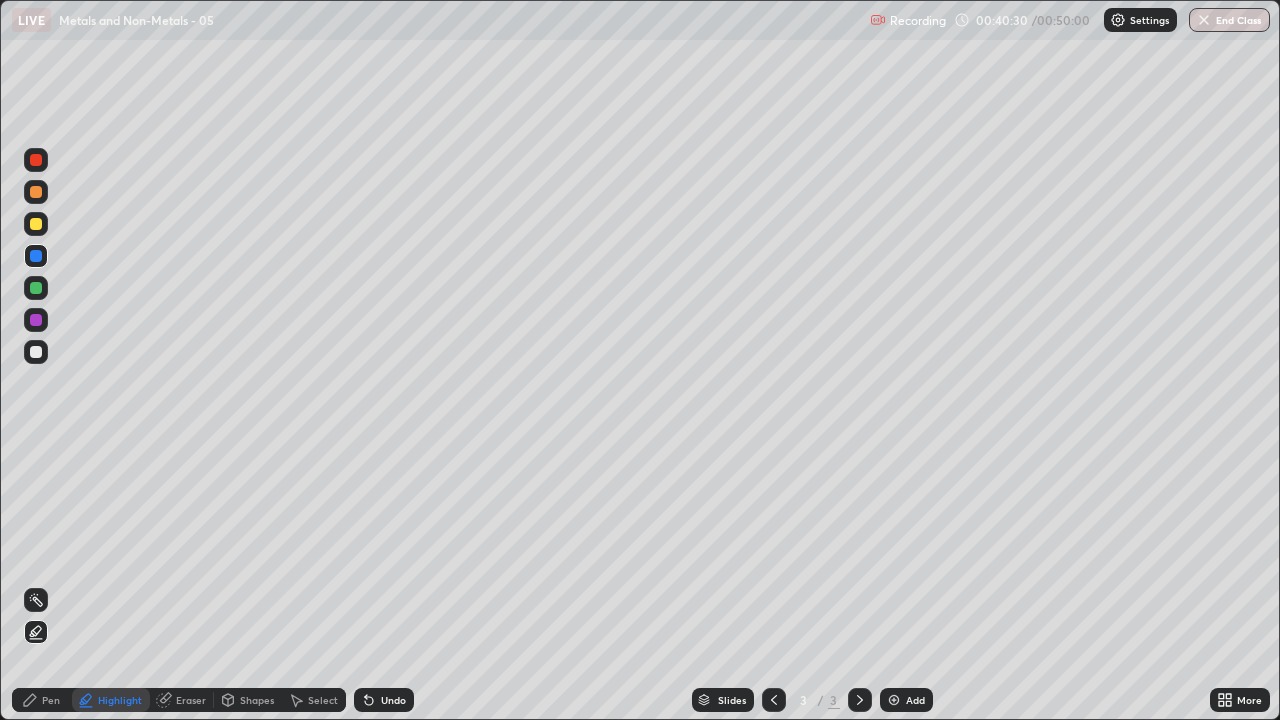 click at bounding box center [36, 160] 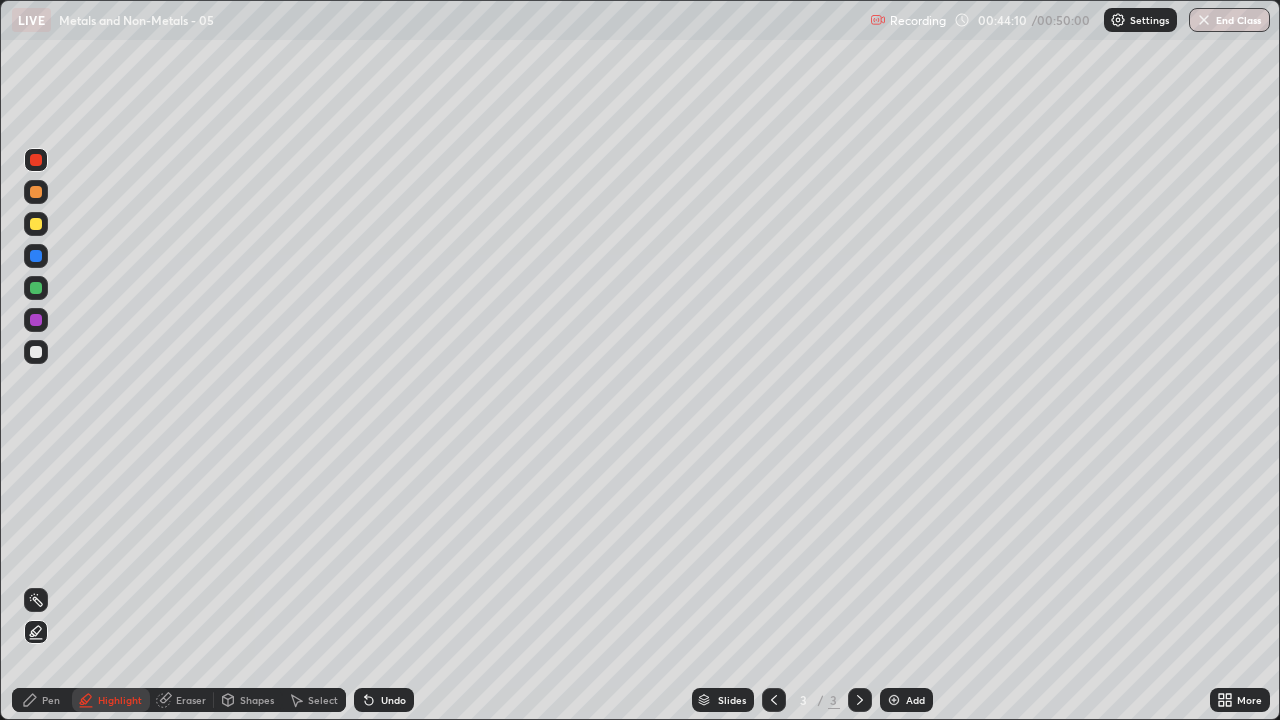 click at bounding box center (894, 700) 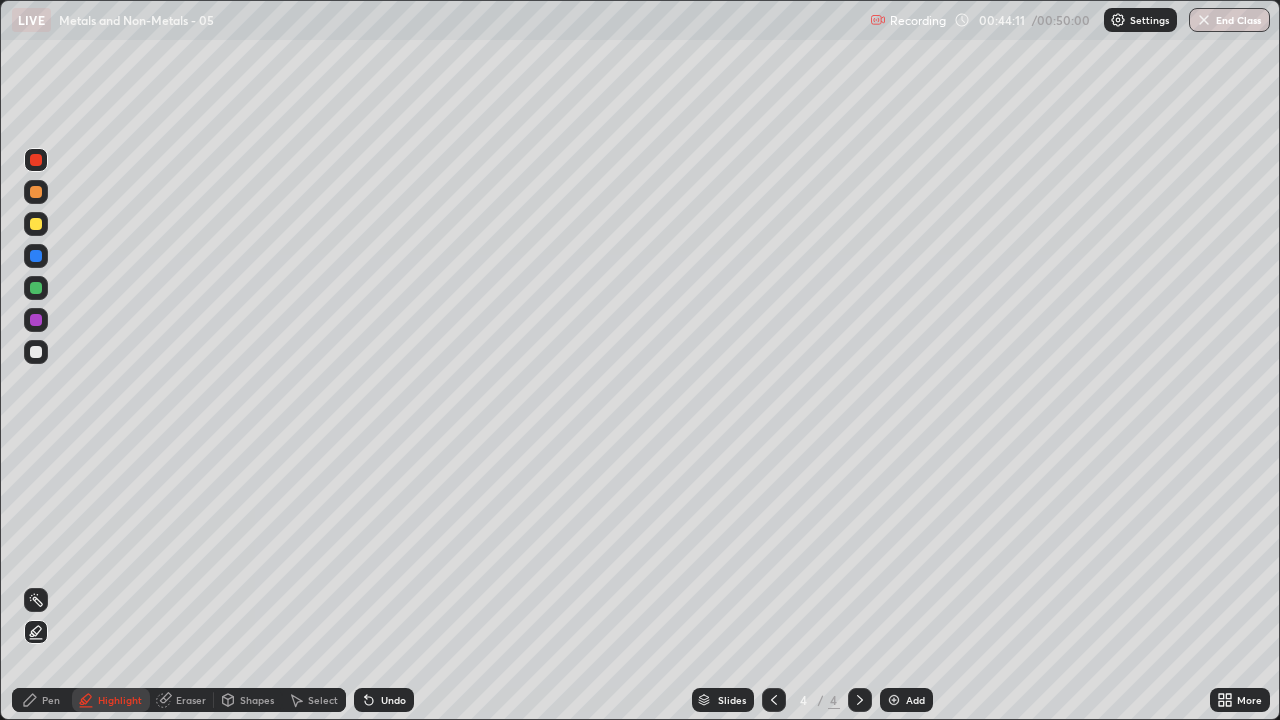 click on "Pen" at bounding box center [42, 700] 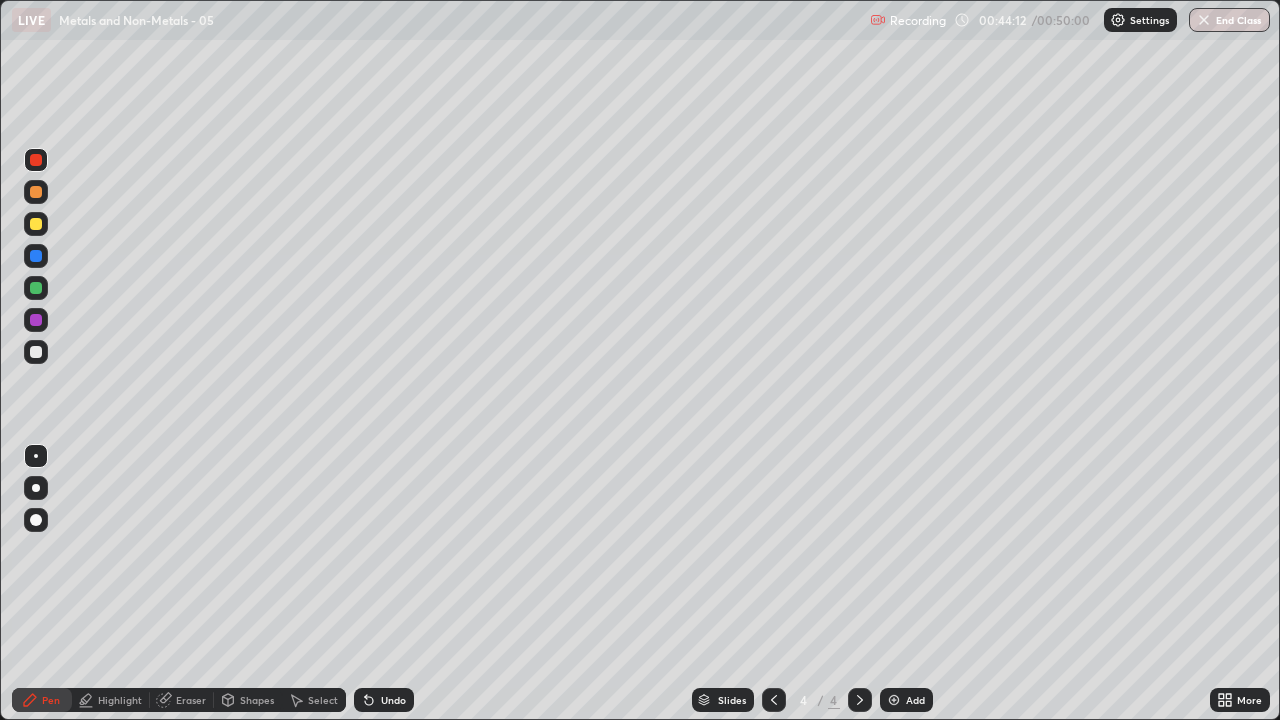 click at bounding box center [36, 352] 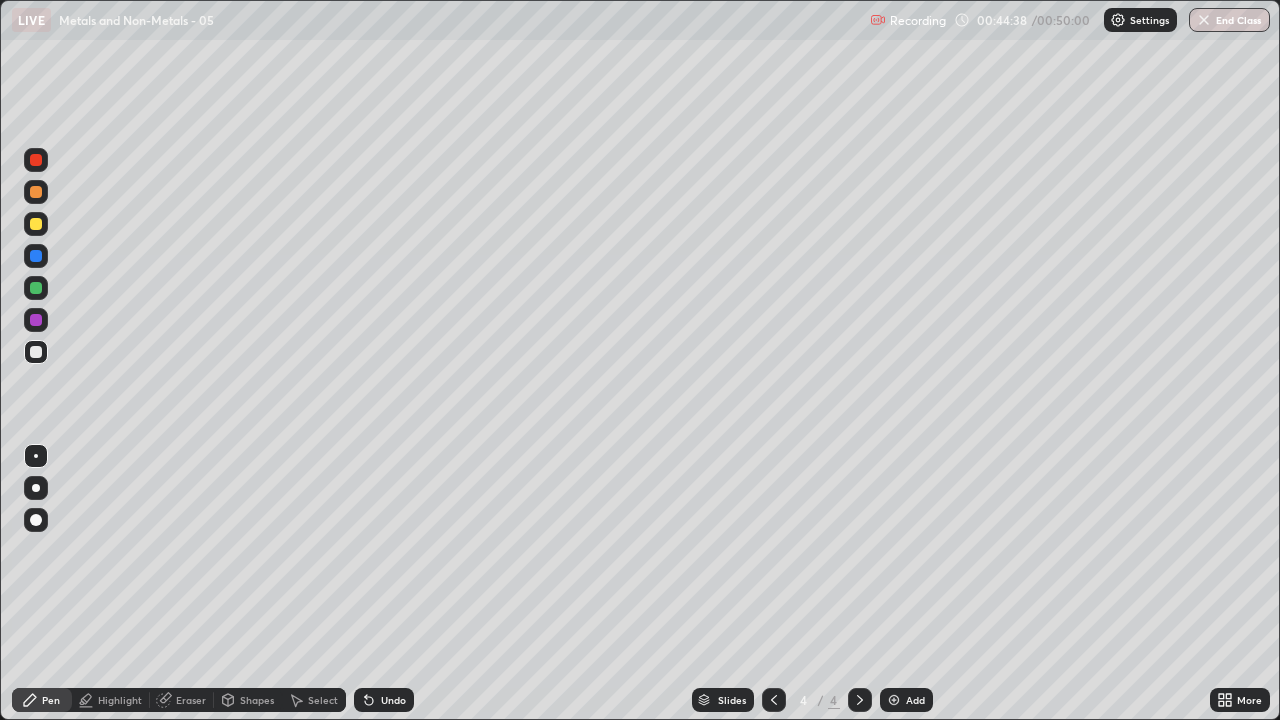 click on "Shapes" at bounding box center (257, 700) 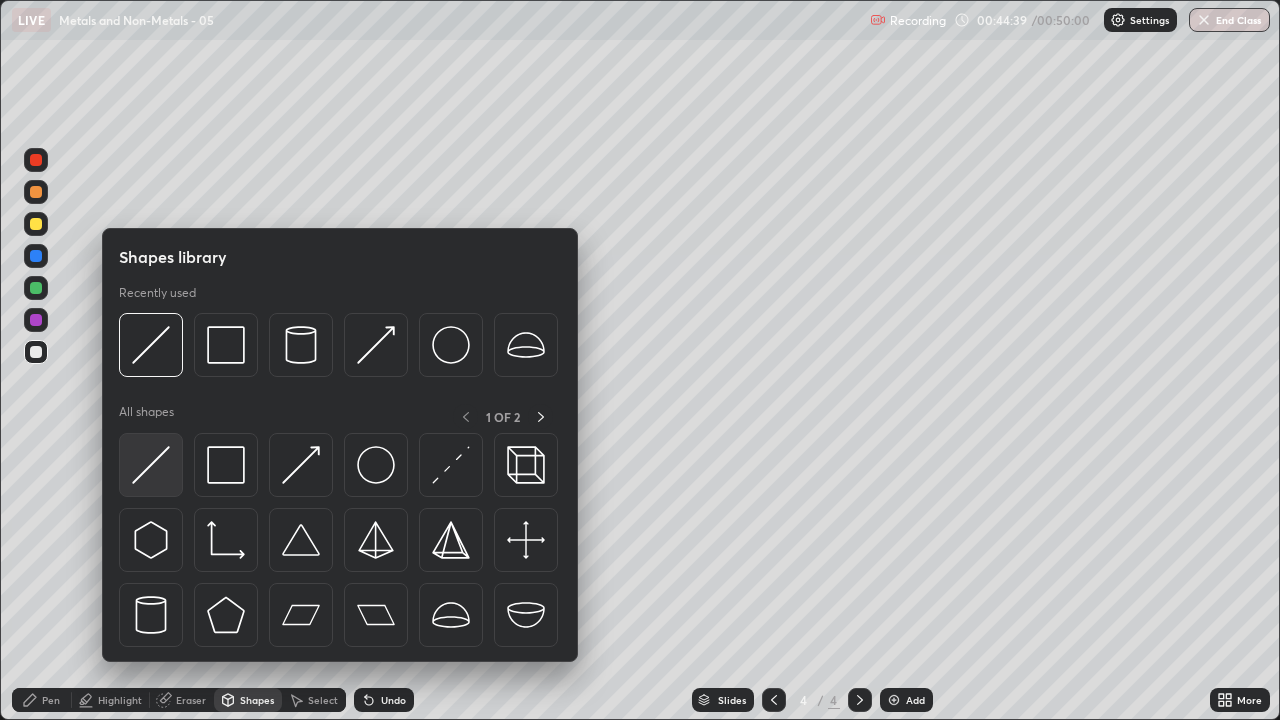 click at bounding box center (151, 465) 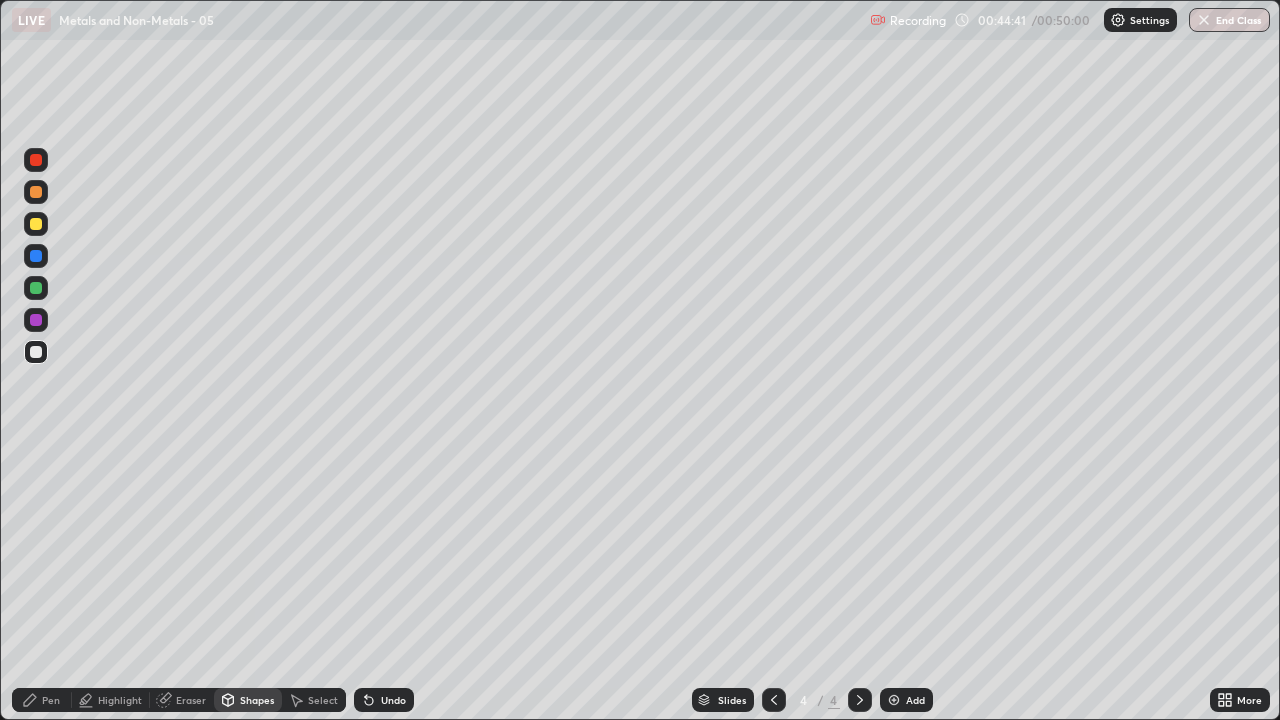 click on "Select" at bounding box center [323, 700] 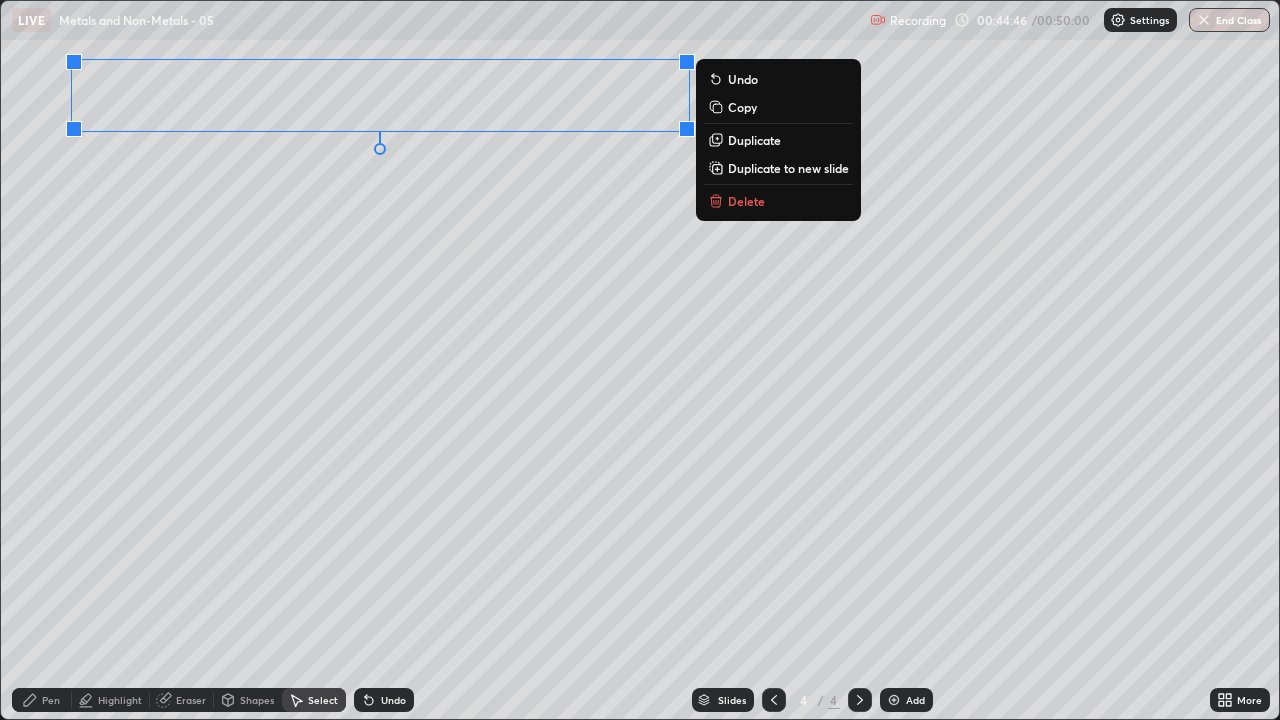 click on "Pen" at bounding box center [42, 700] 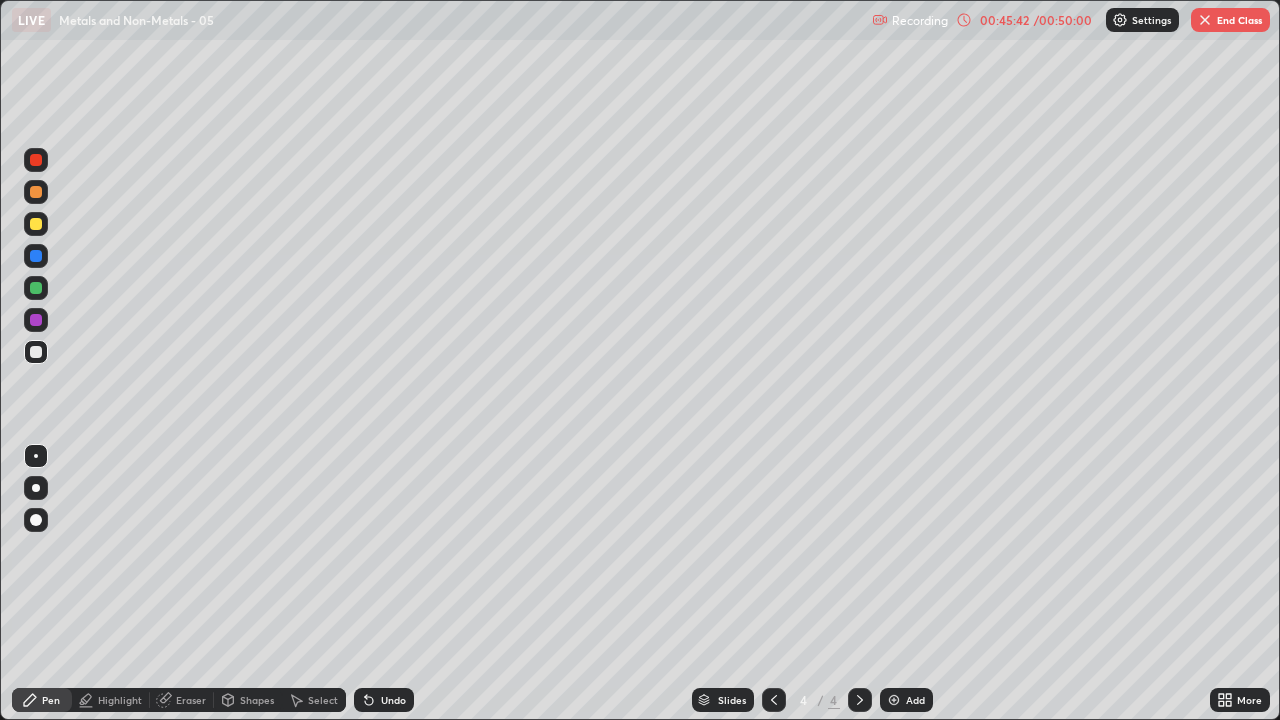 click on "Undo" at bounding box center (393, 700) 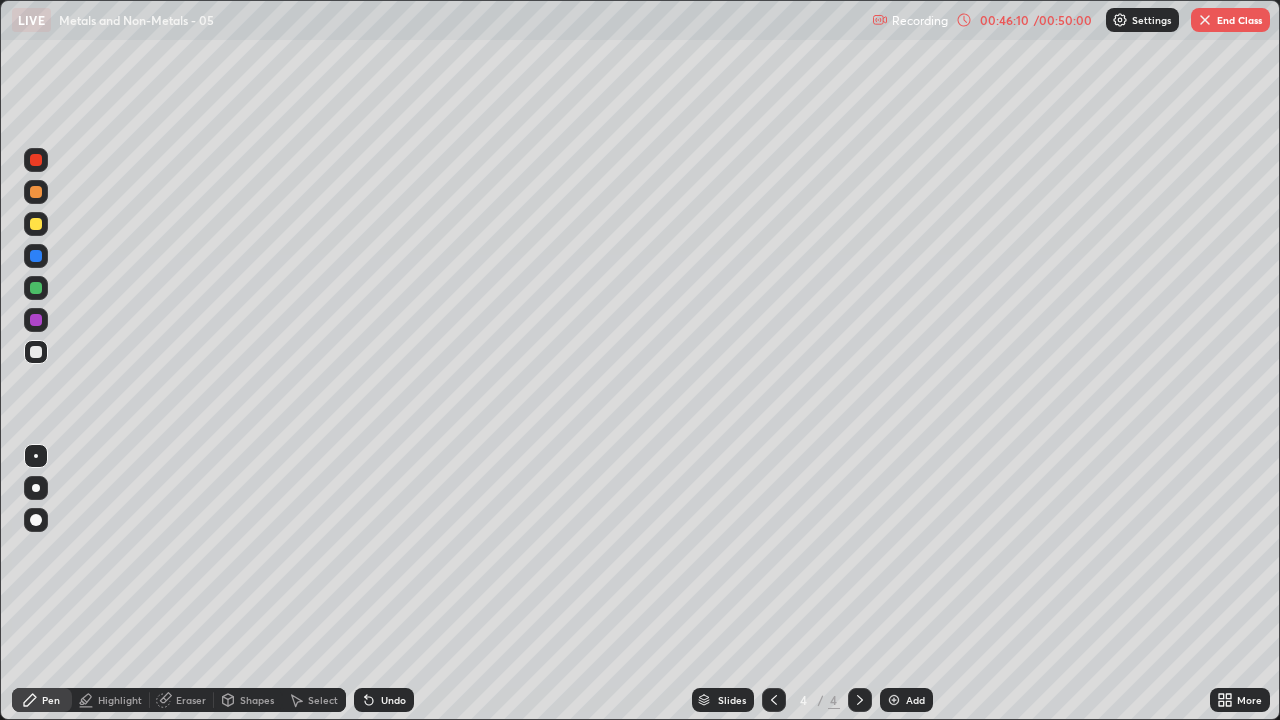 click on "Undo" at bounding box center [384, 700] 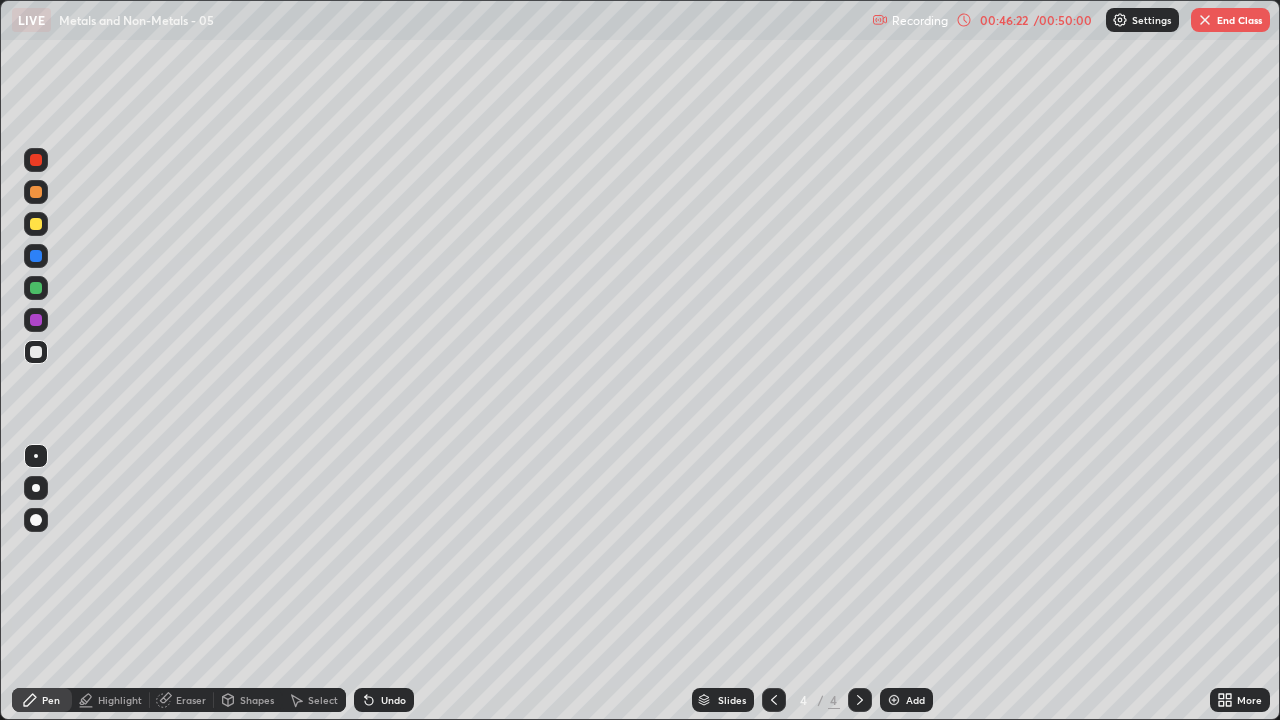 click on "Select" at bounding box center (323, 700) 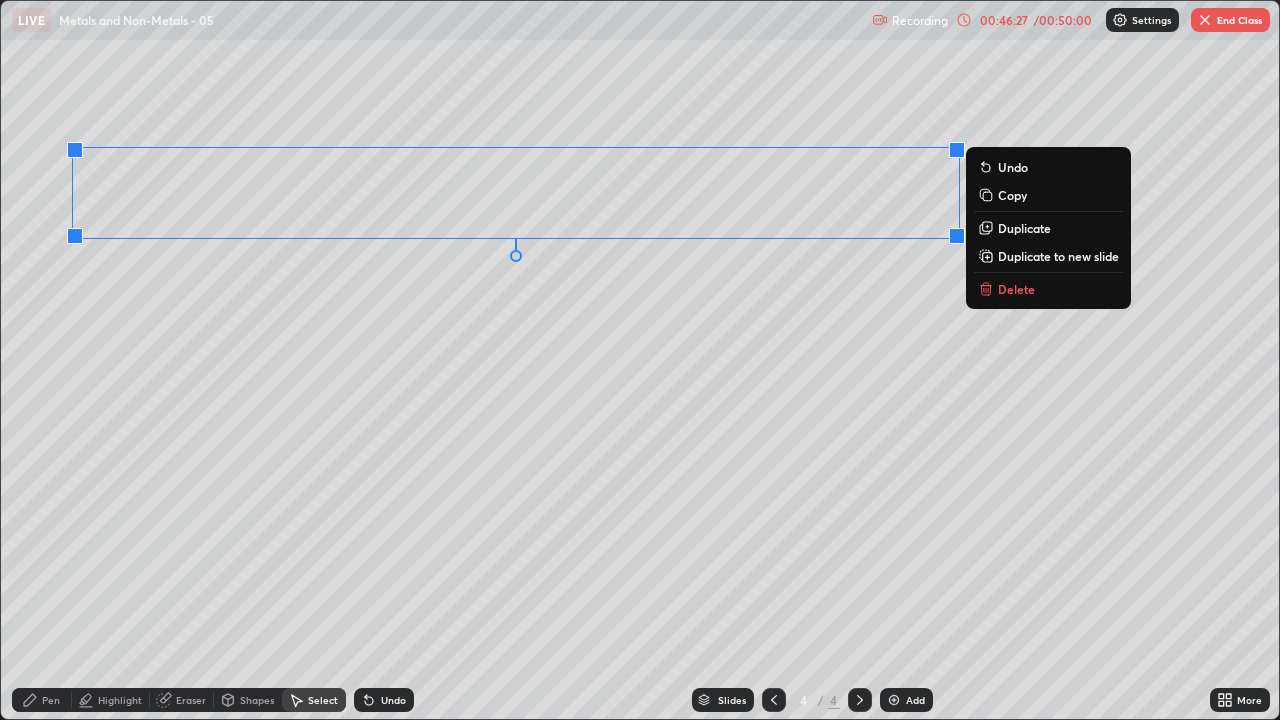 click on "Pen" at bounding box center [42, 700] 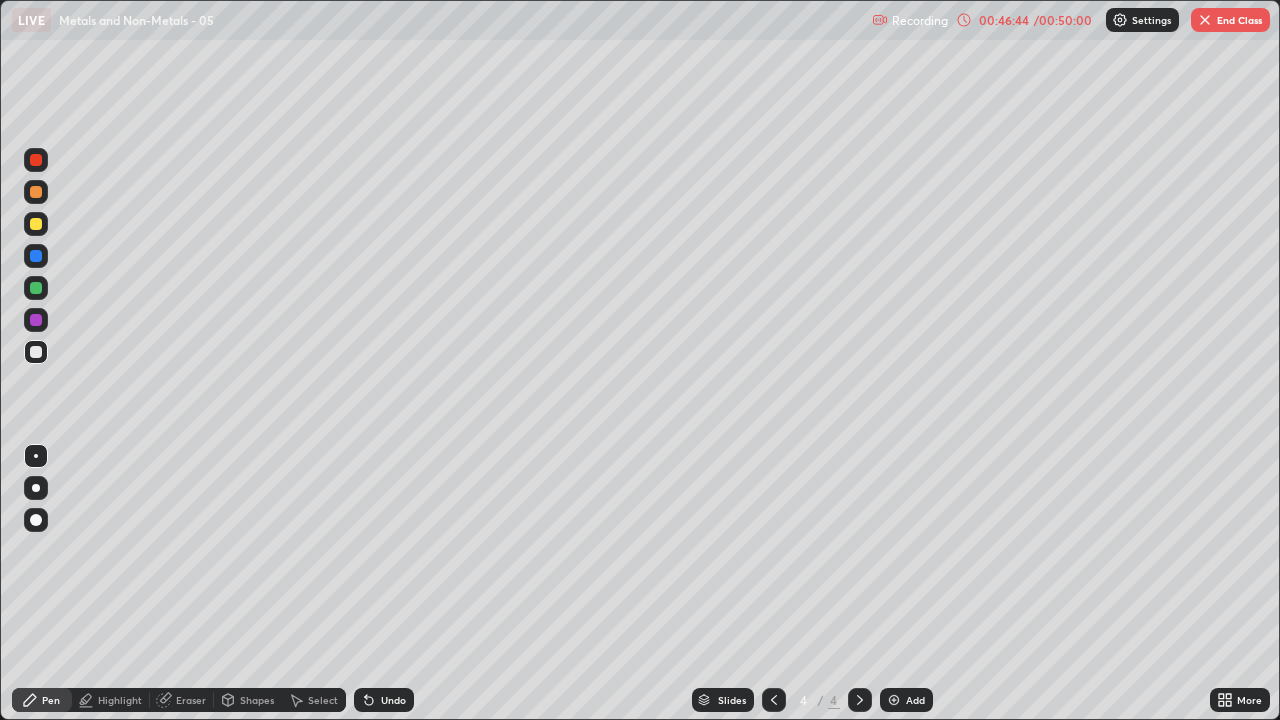 click at bounding box center [36, 256] 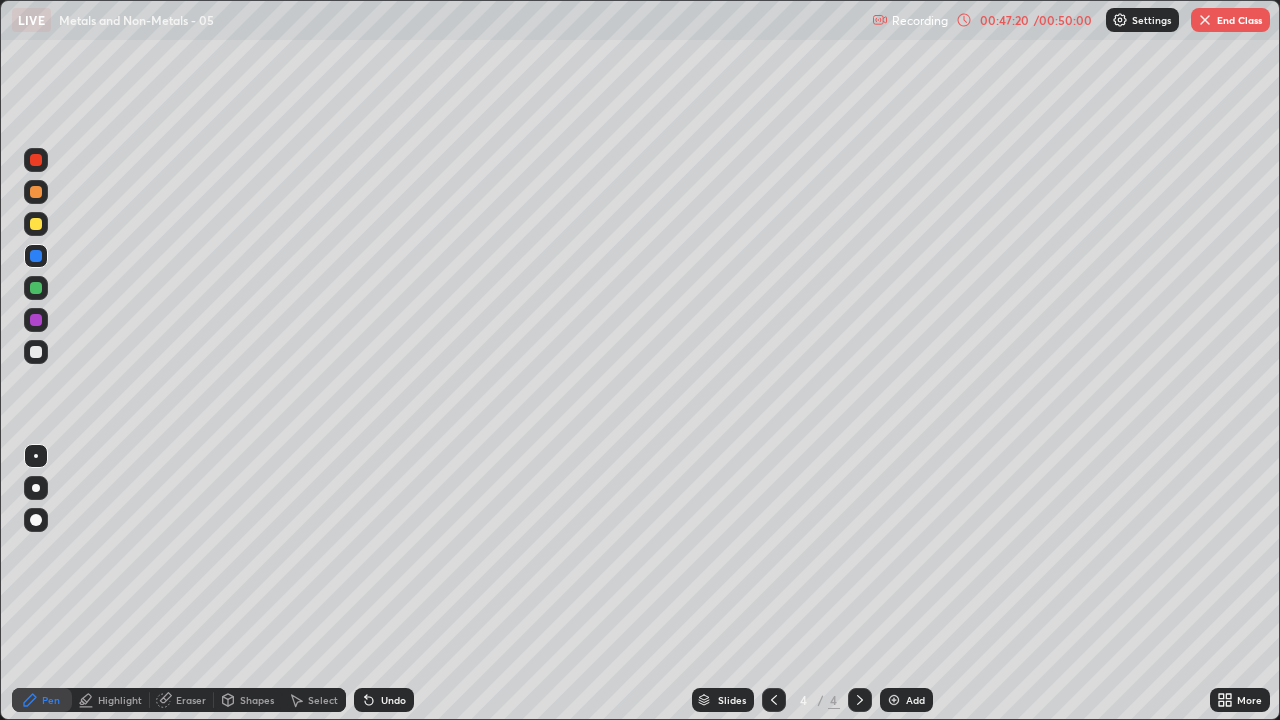 click on "Undo" at bounding box center [393, 700] 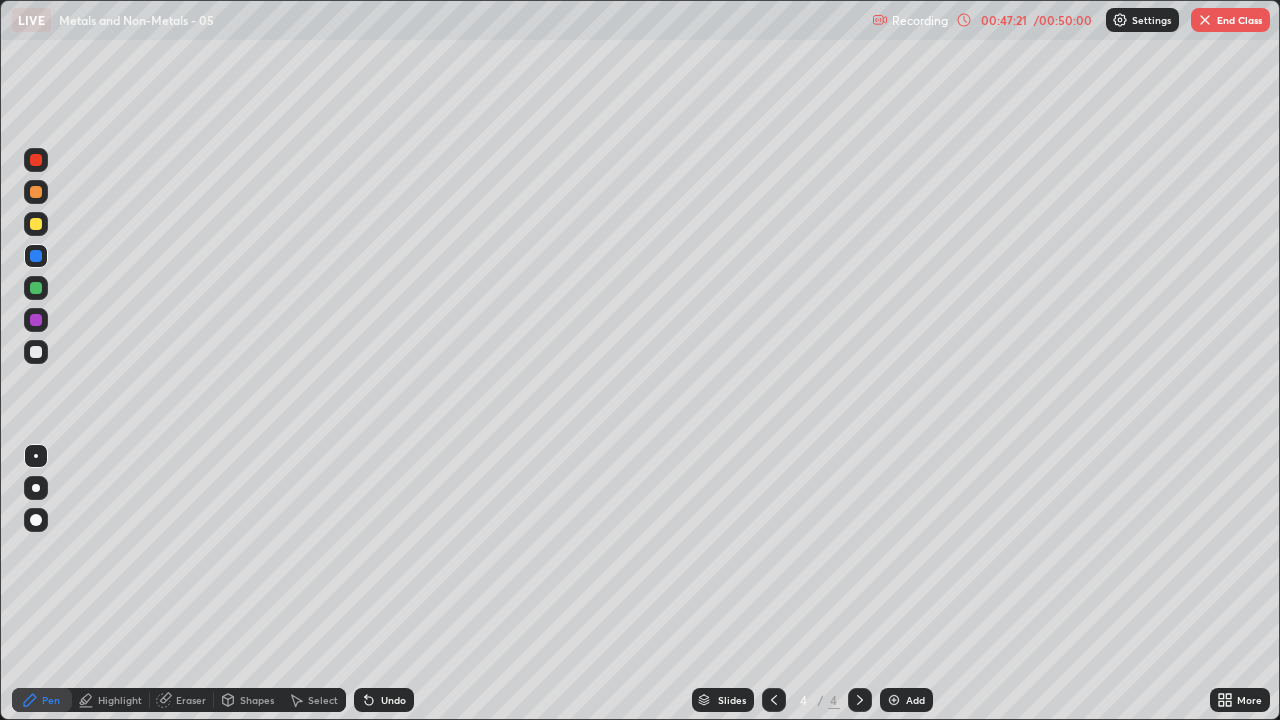 click on "Undo" at bounding box center (384, 700) 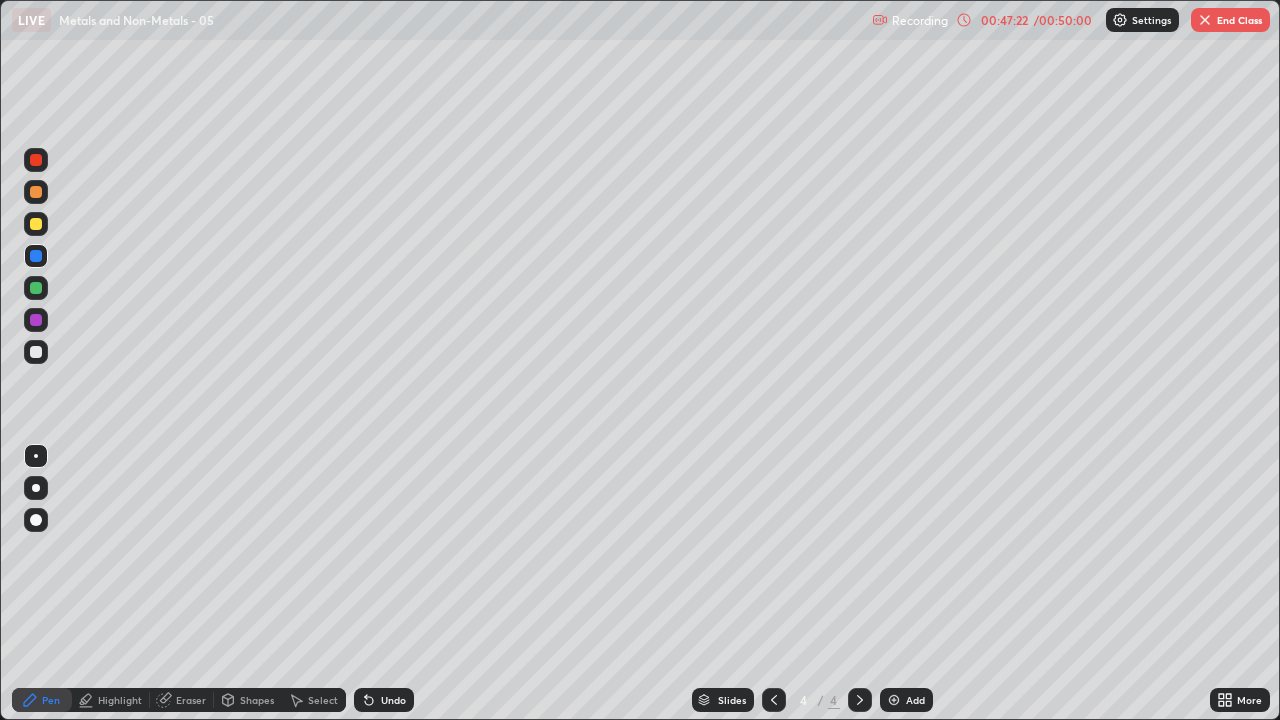 click at bounding box center [36, 288] 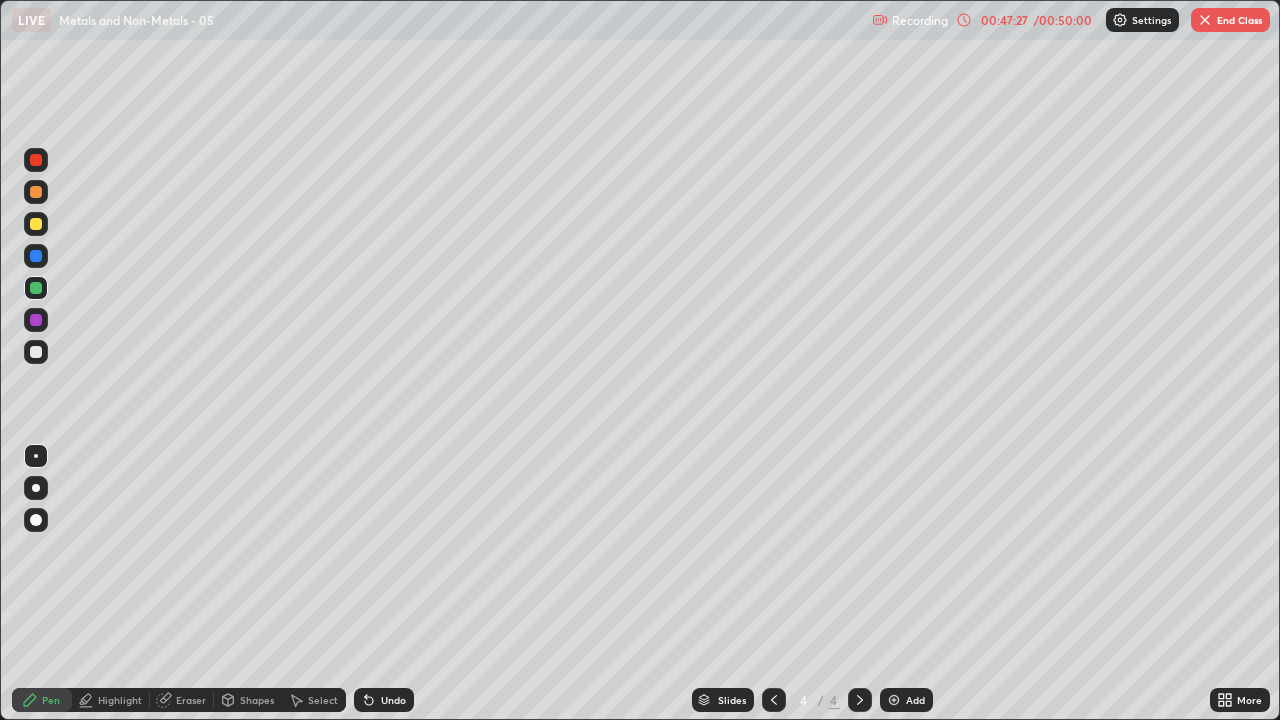 click 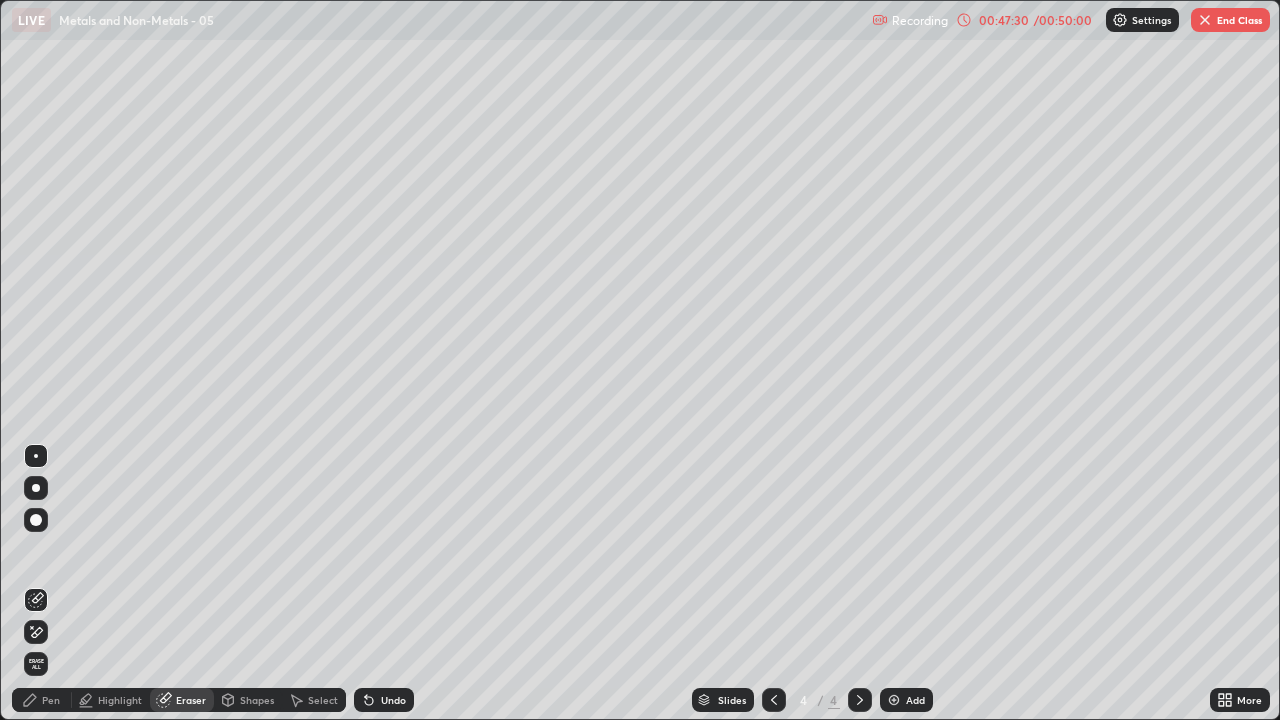 click on "Pen" at bounding box center (42, 700) 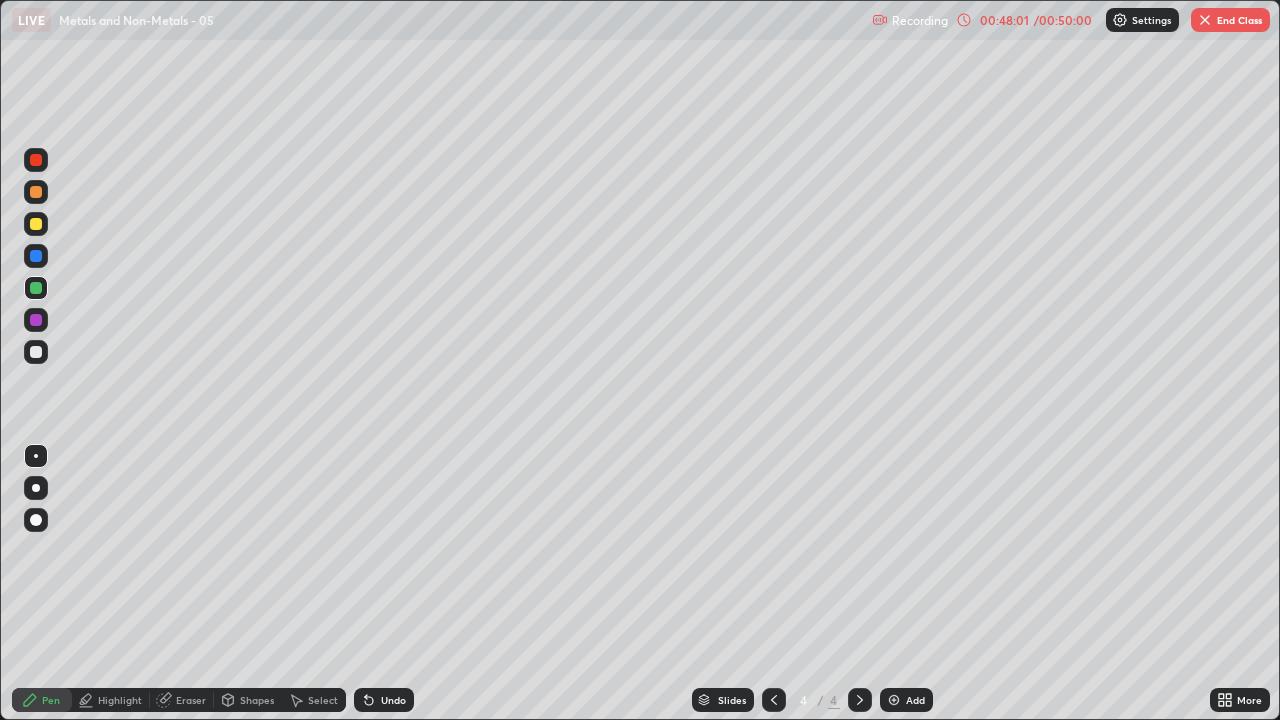 click at bounding box center (36, 160) 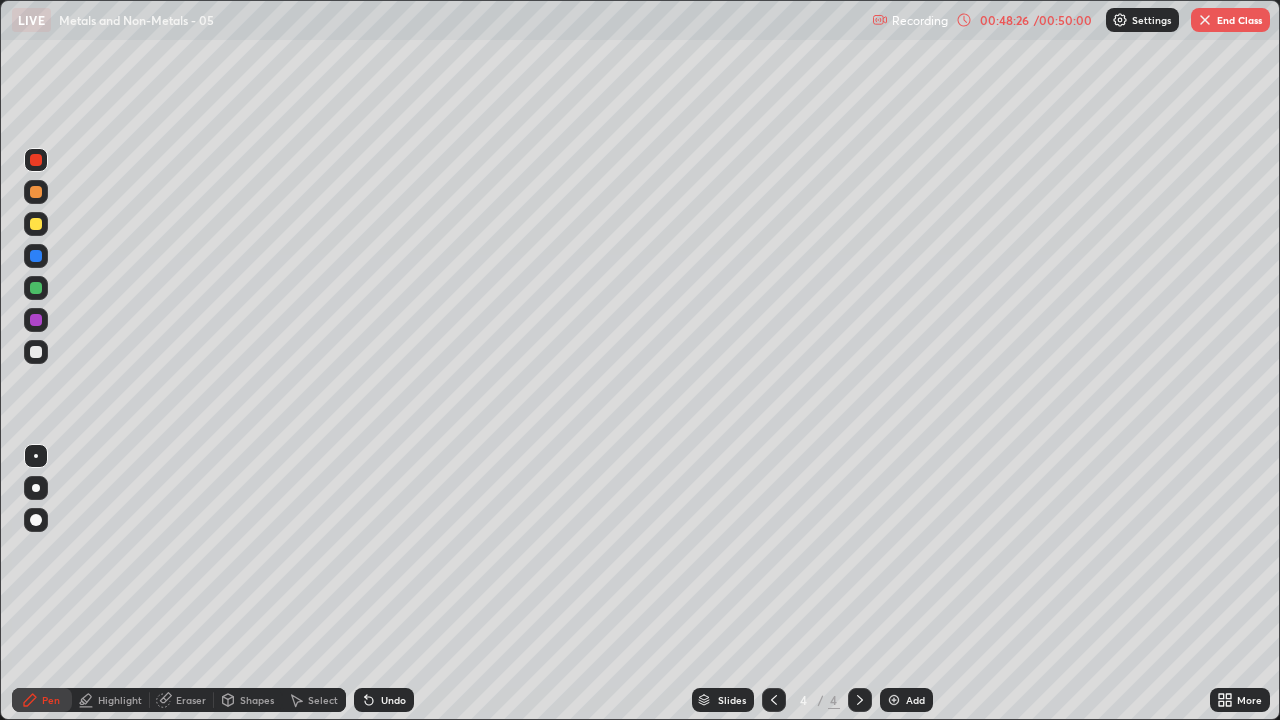 click at bounding box center (36, 352) 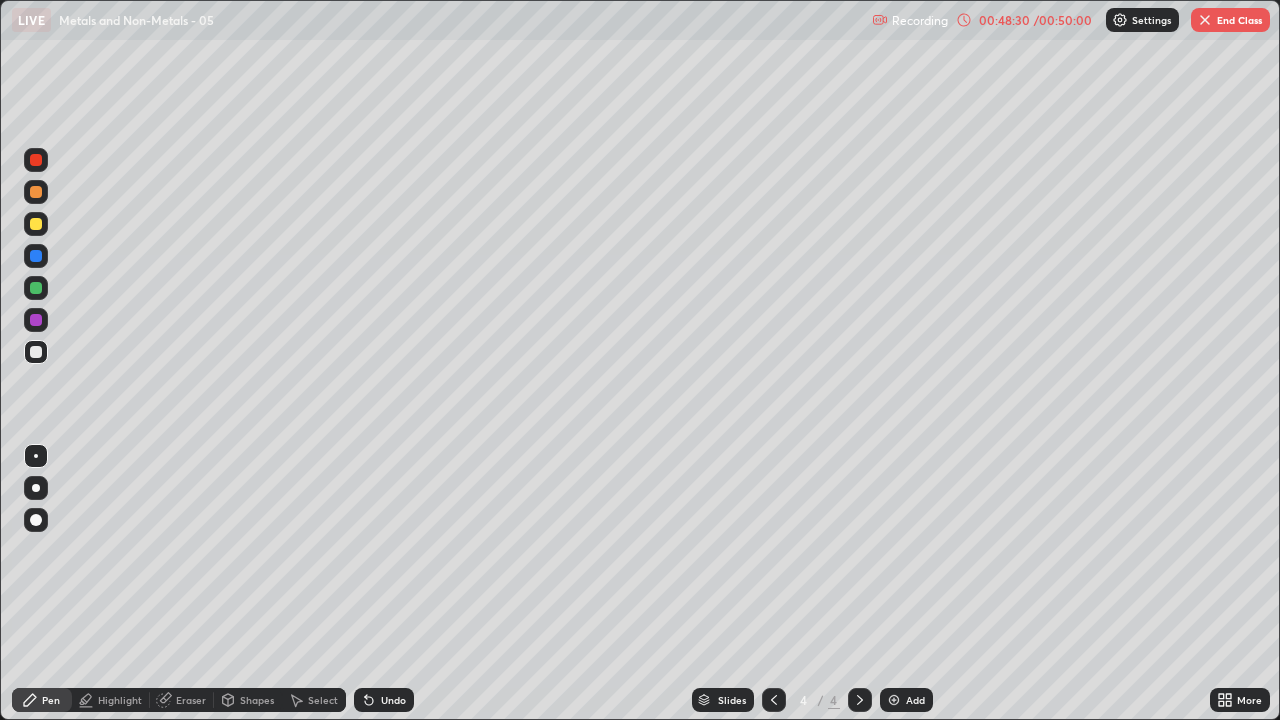 click on "Undo" at bounding box center (393, 700) 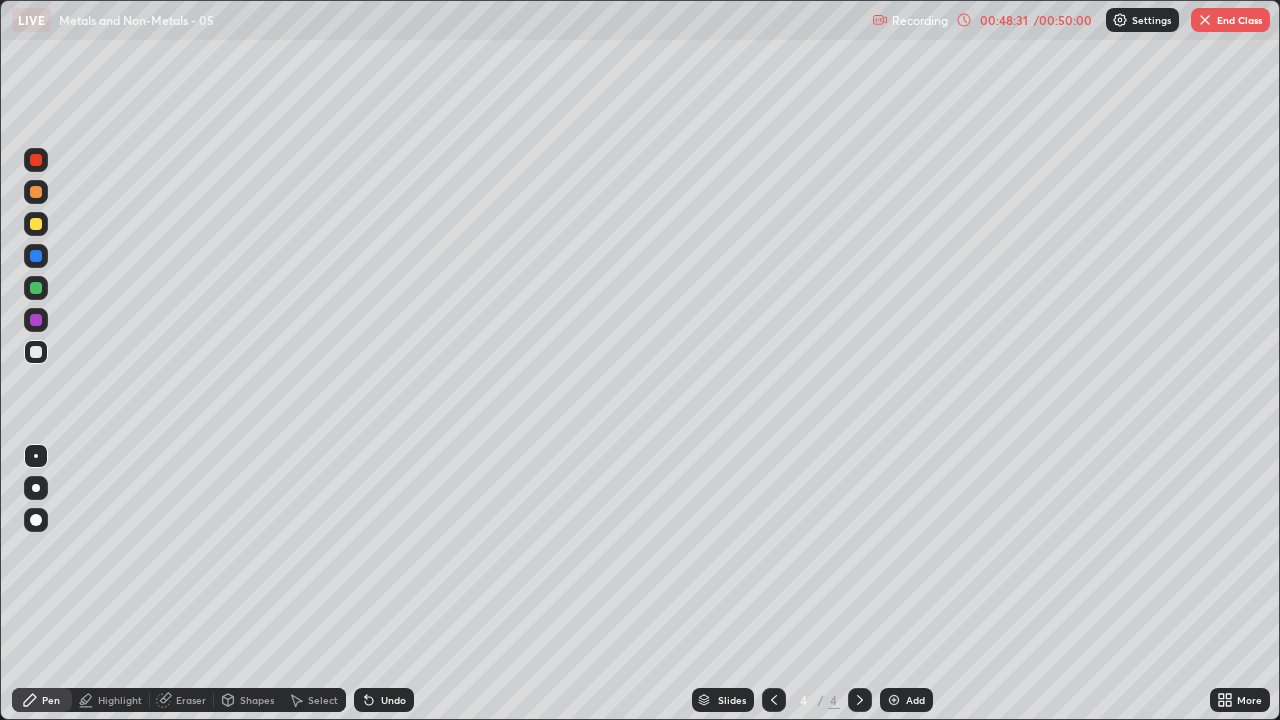 click on "Shapes" at bounding box center (257, 700) 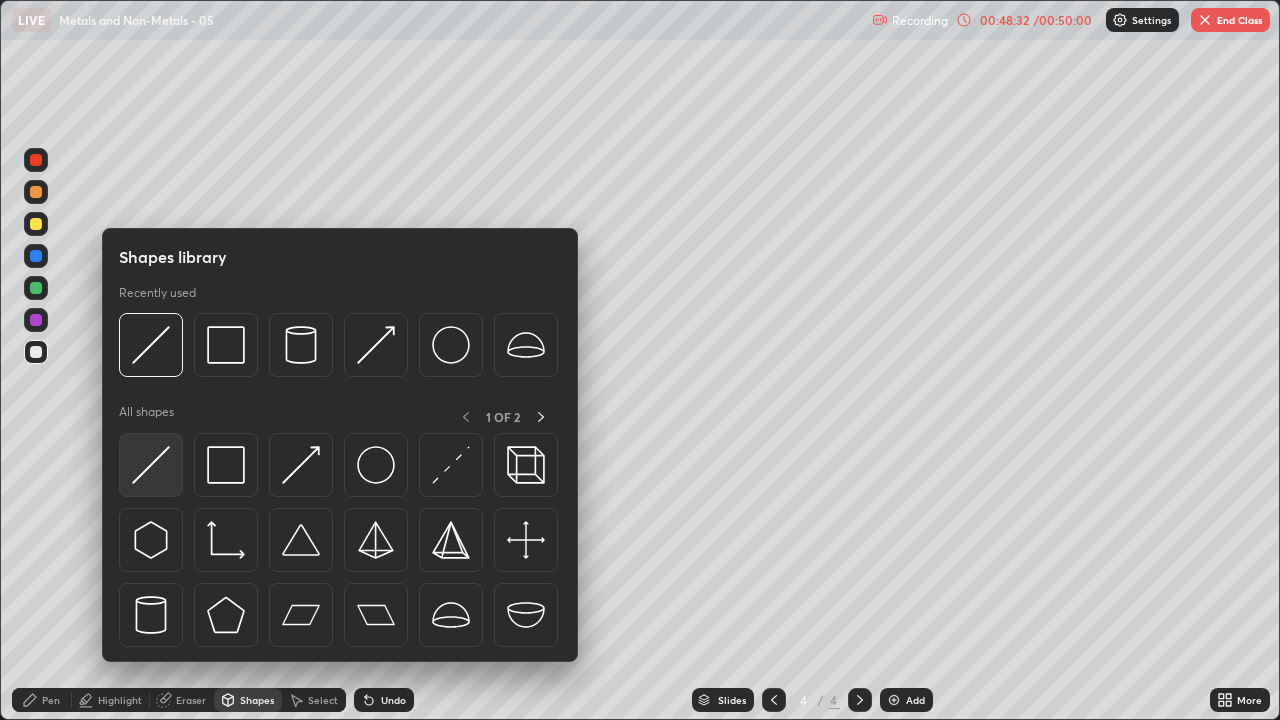click at bounding box center [151, 465] 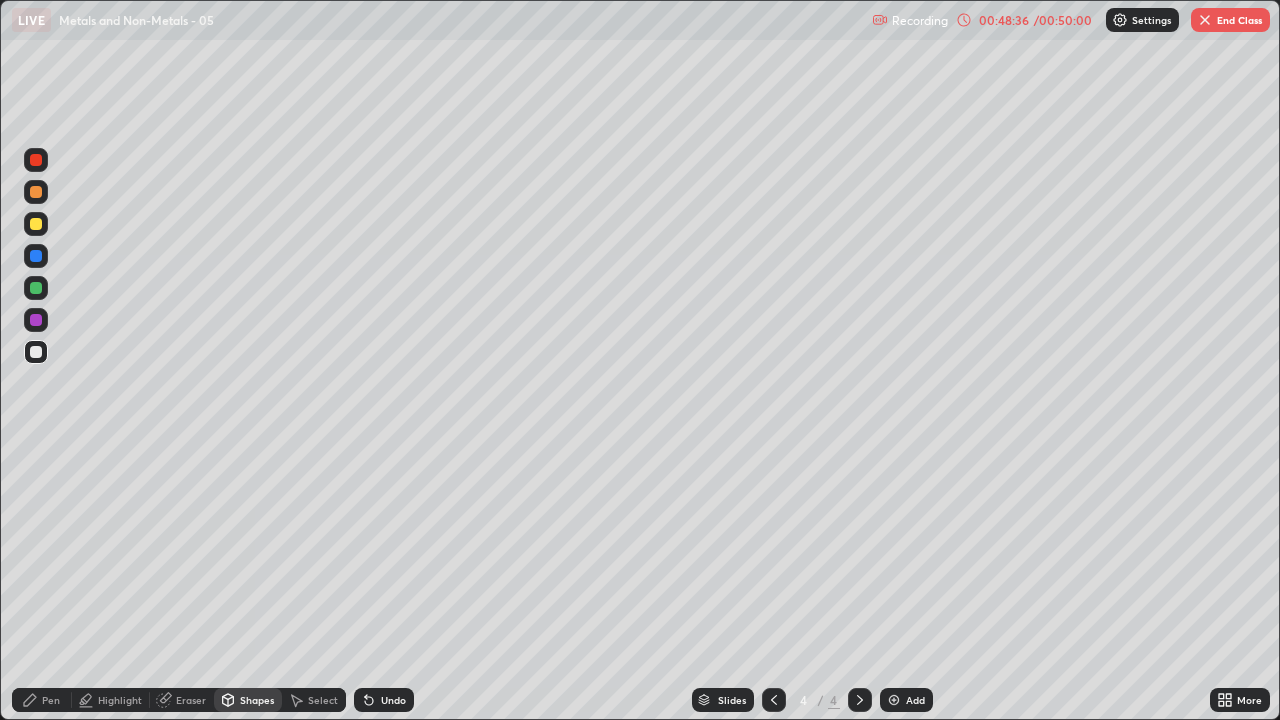 click on "Pen" at bounding box center (42, 700) 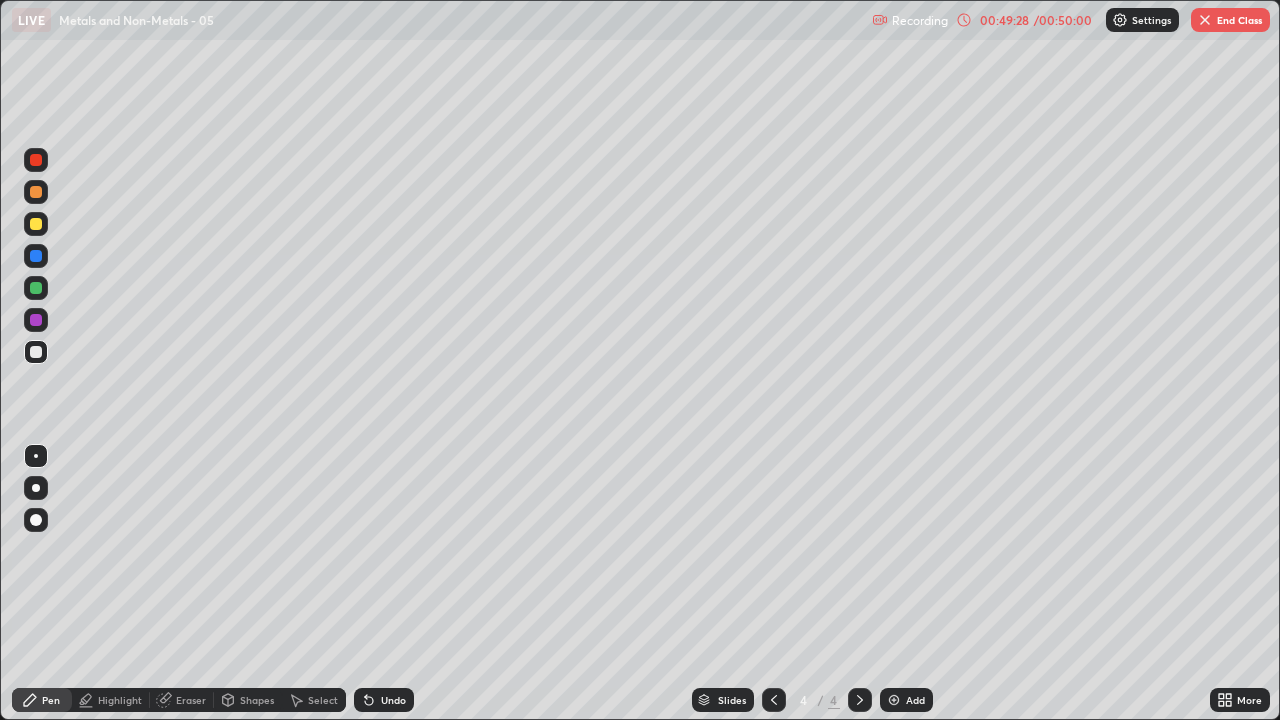 click on "Highlight" at bounding box center [120, 700] 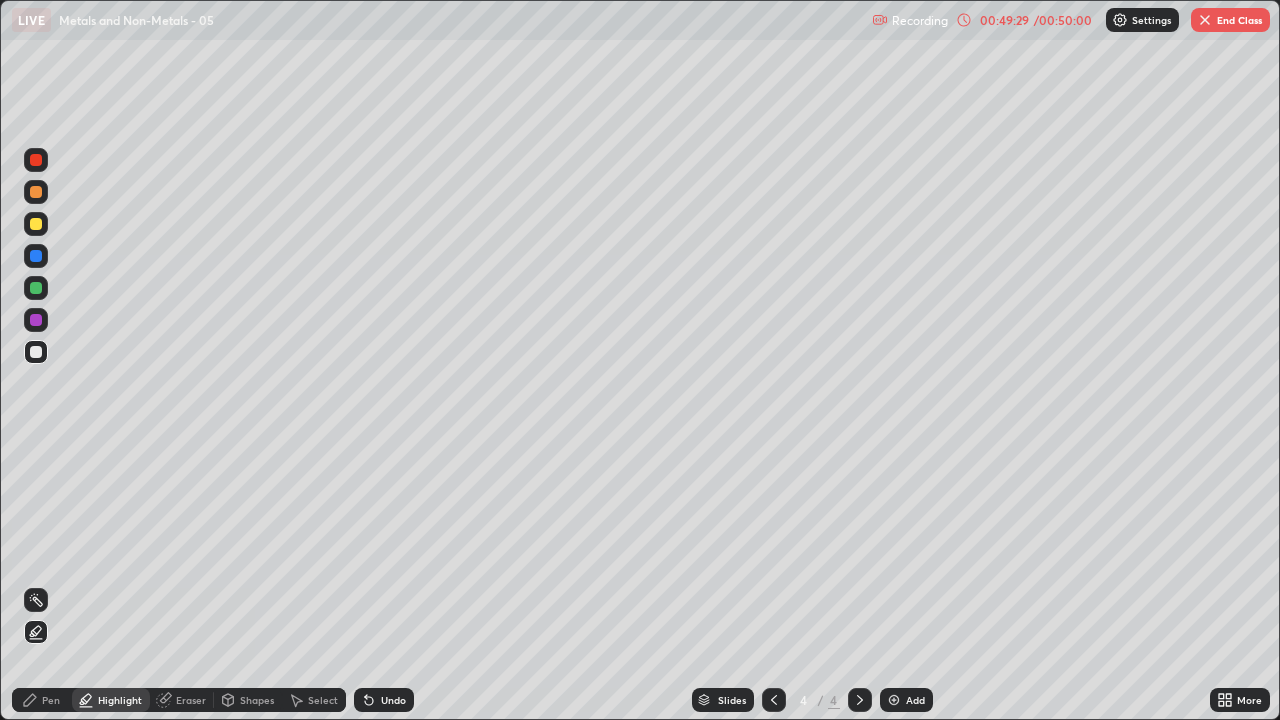 click at bounding box center [36, 320] 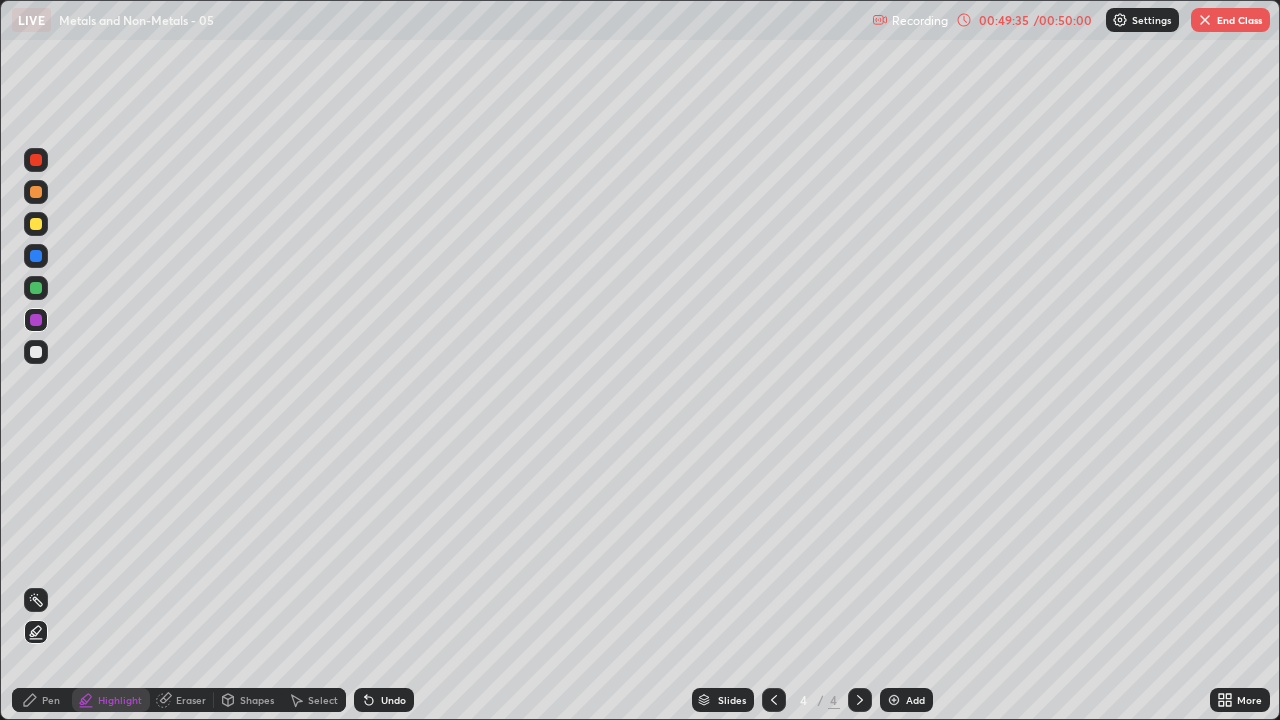 click on "Pen" at bounding box center [42, 700] 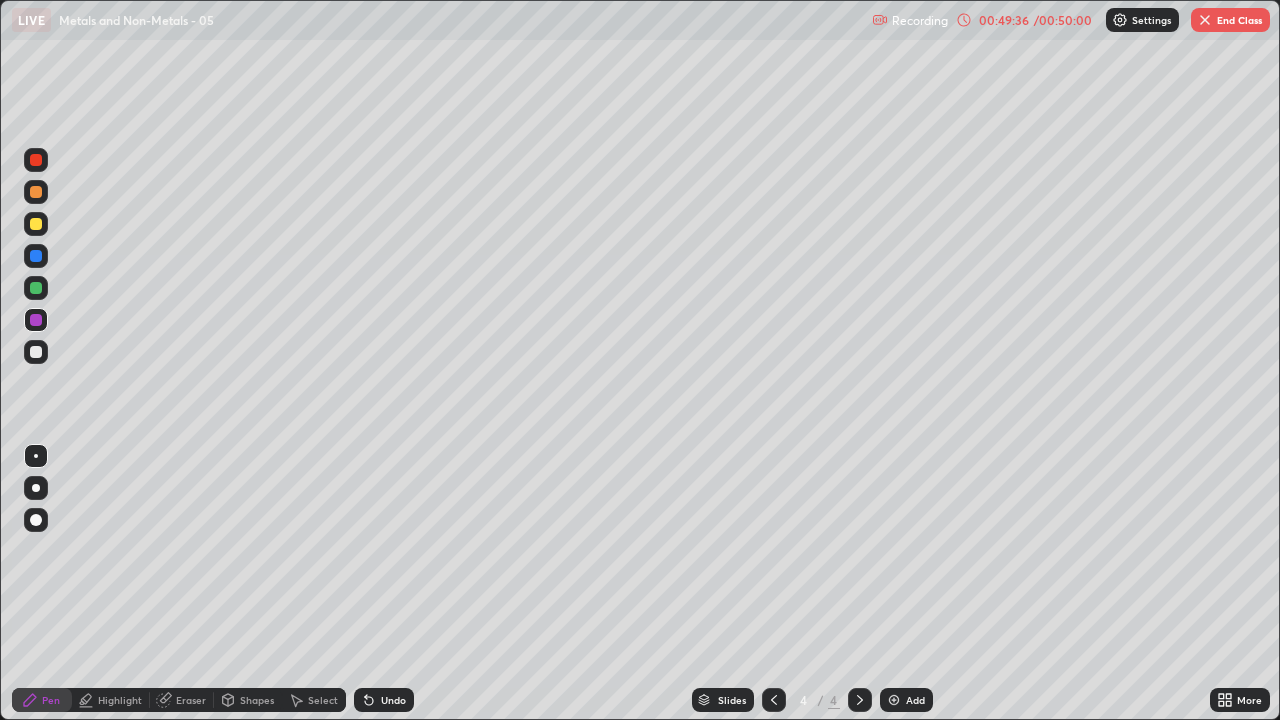 click at bounding box center (36, 352) 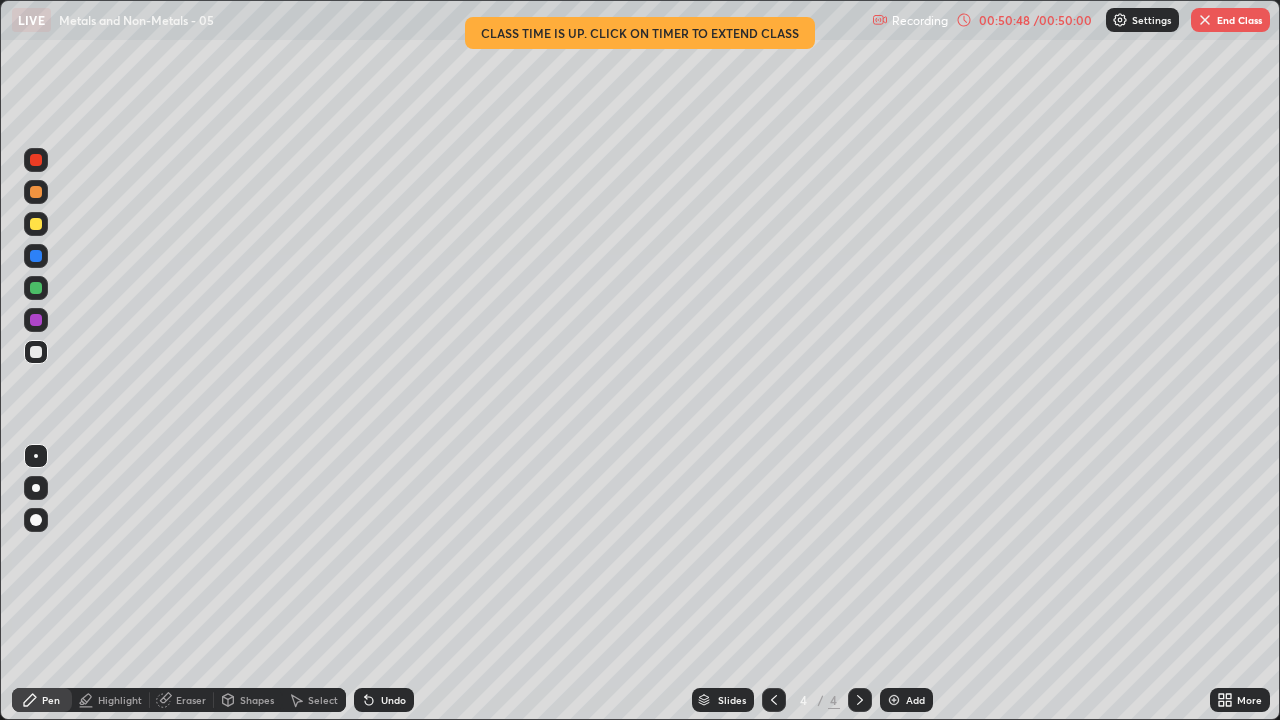 click at bounding box center (36, 224) 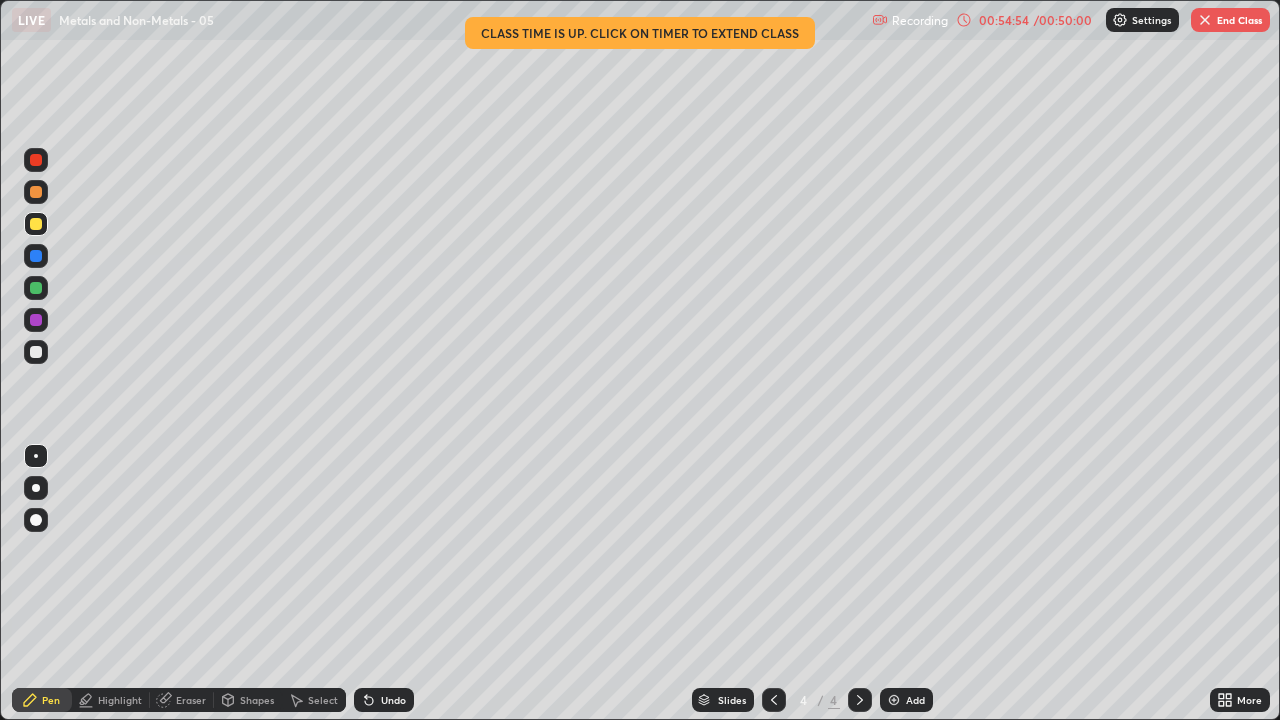click on "Select" at bounding box center (314, 700) 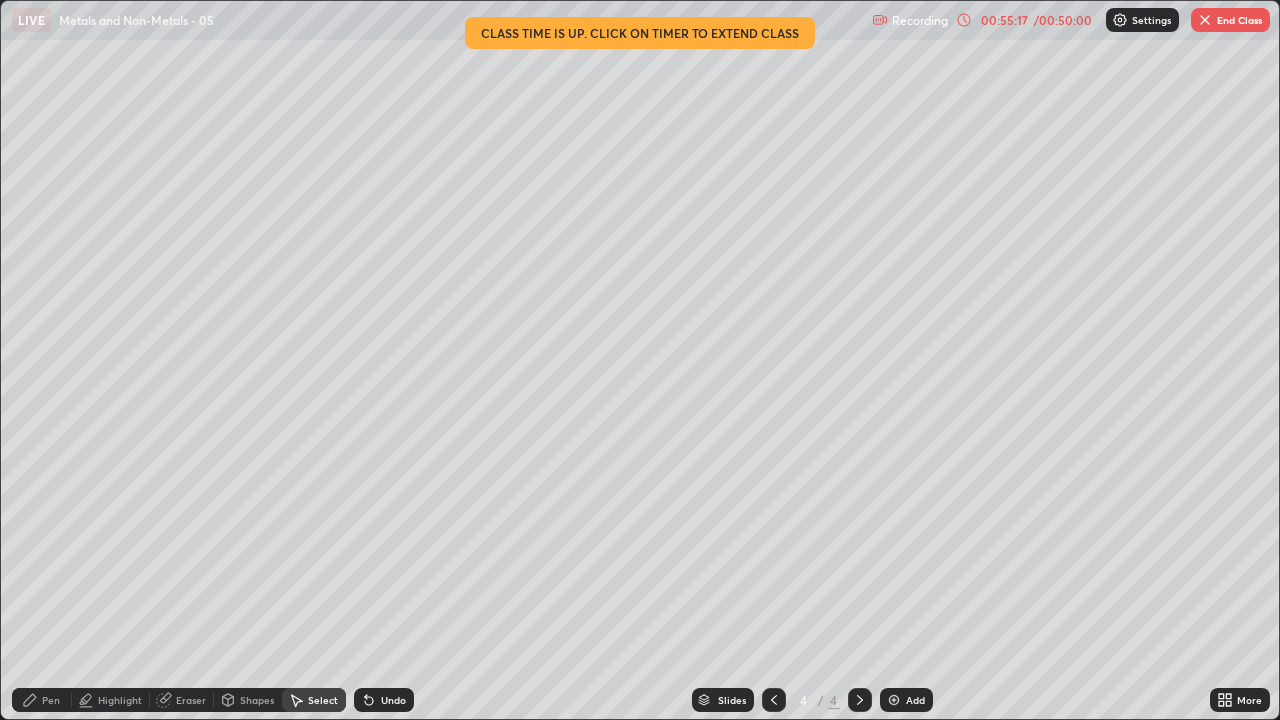 click on "End Class" at bounding box center (1230, 20) 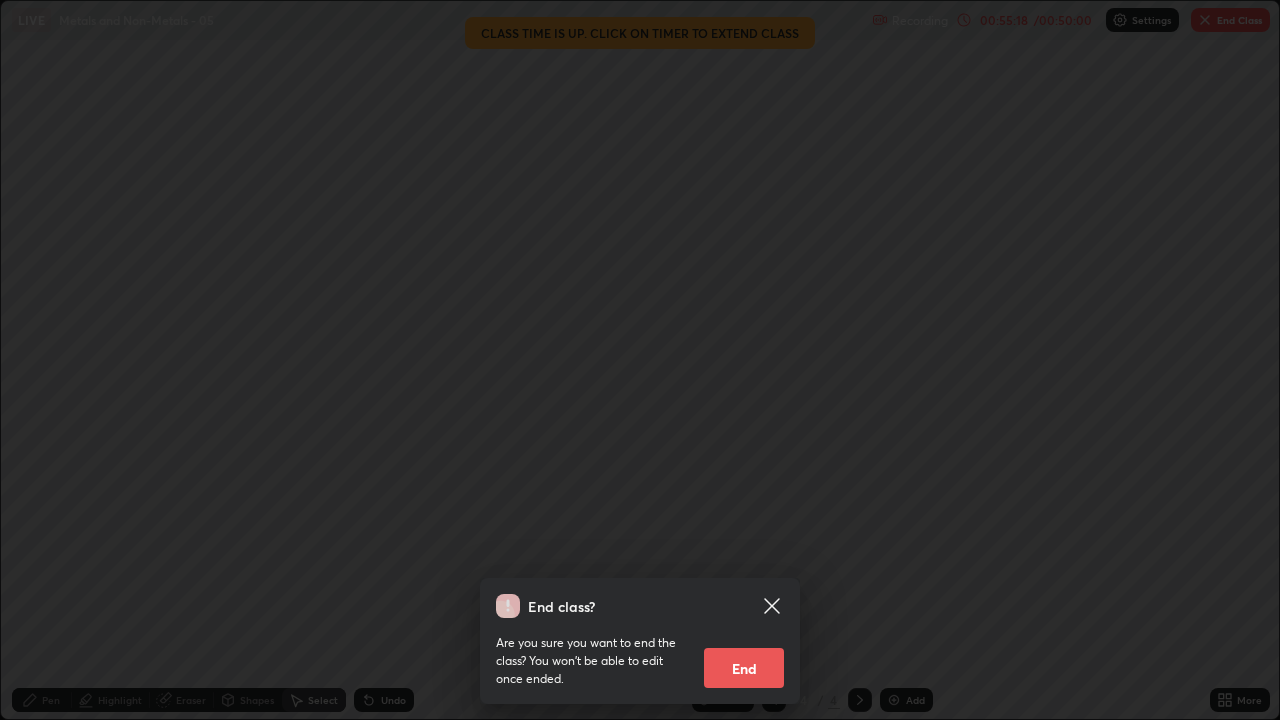 click on "End" at bounding box center (744, 668) 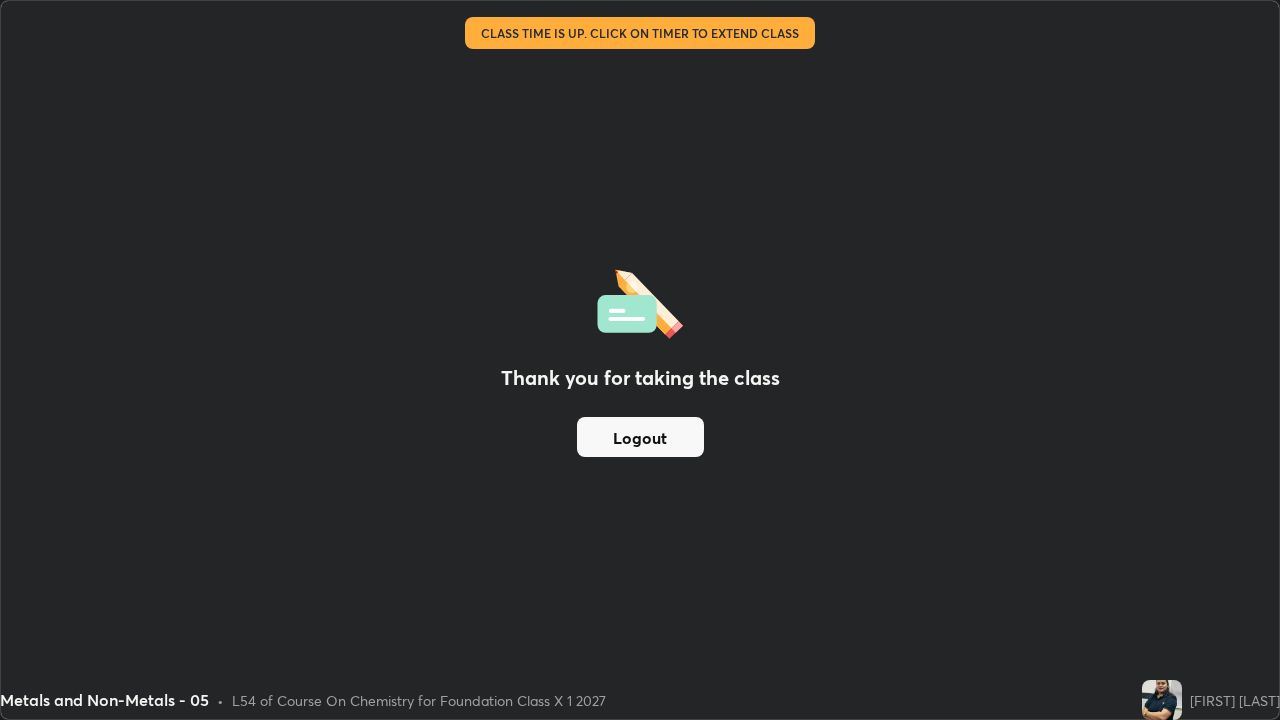click on "Logout" at bounding box center [640, 437] 